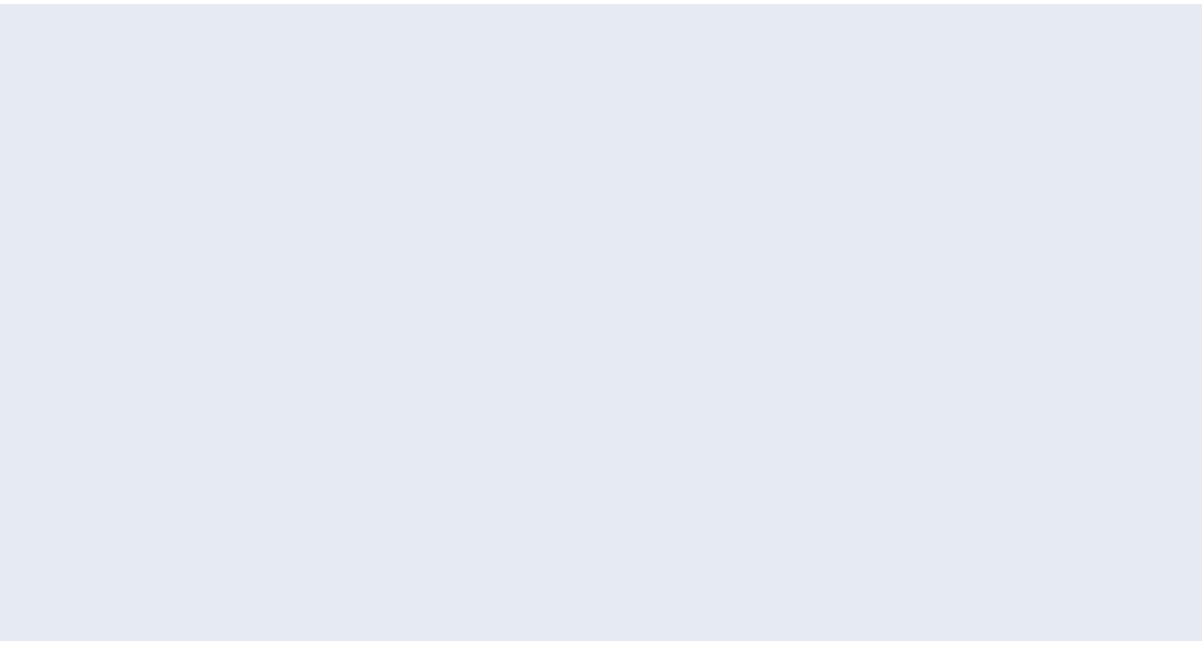 scroll, scrollTop: 0, scrollLeft: 0, axis: both 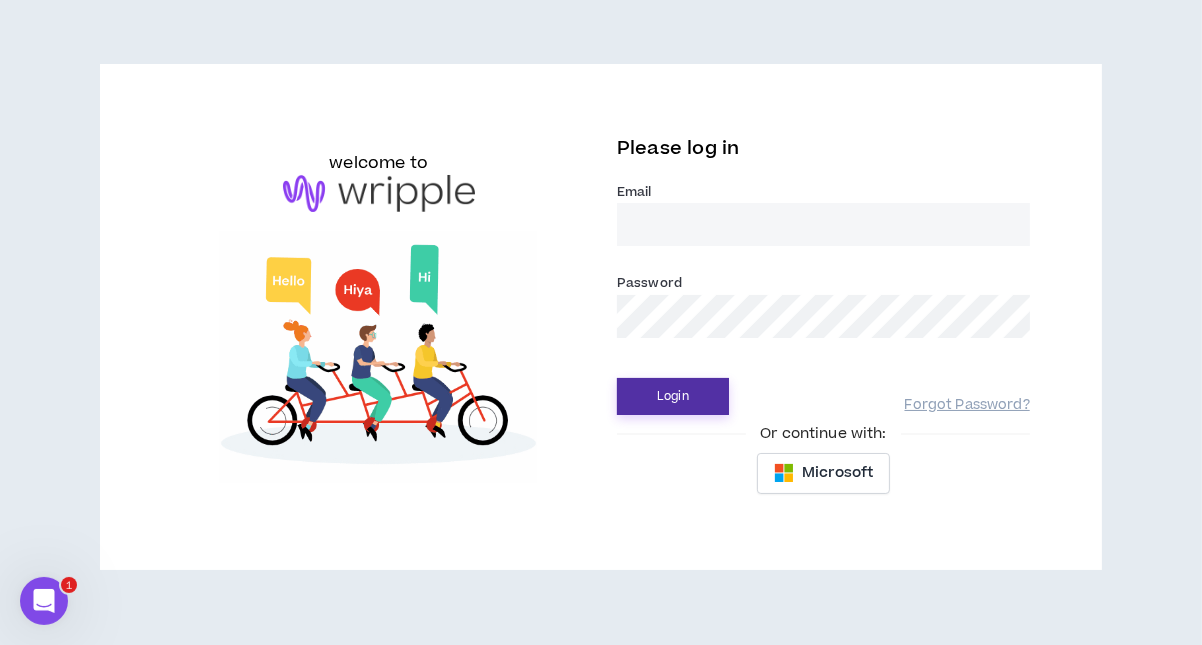 type on "[EMAIL]" 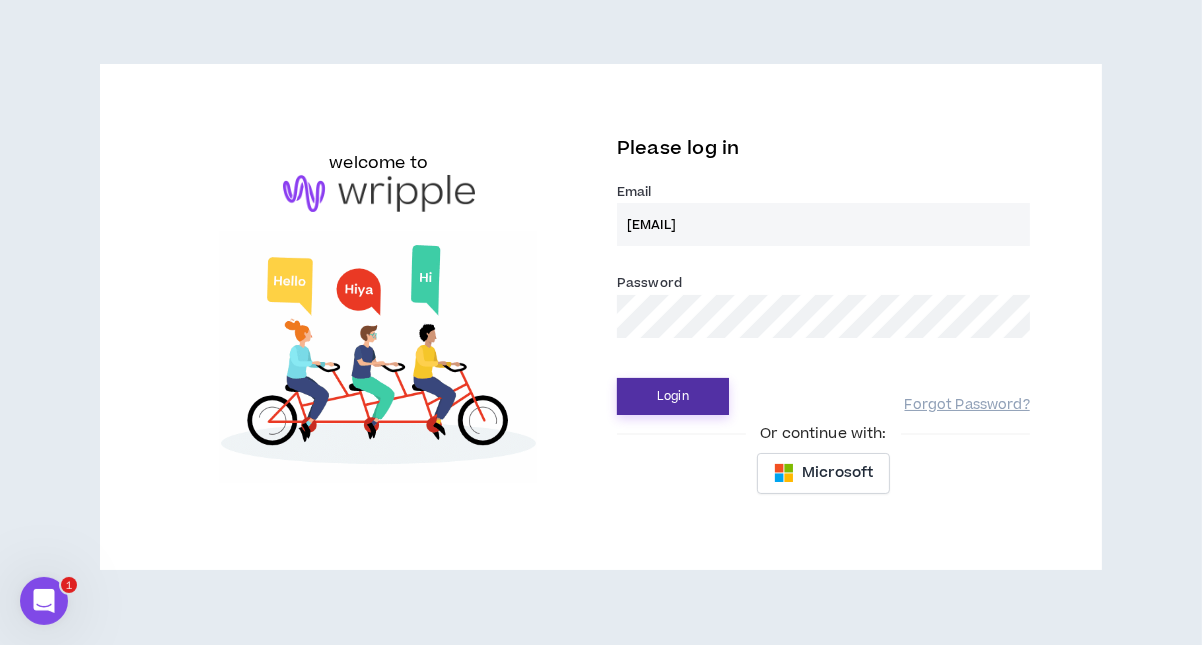 click on "Login" at bounding box center (673, 396) 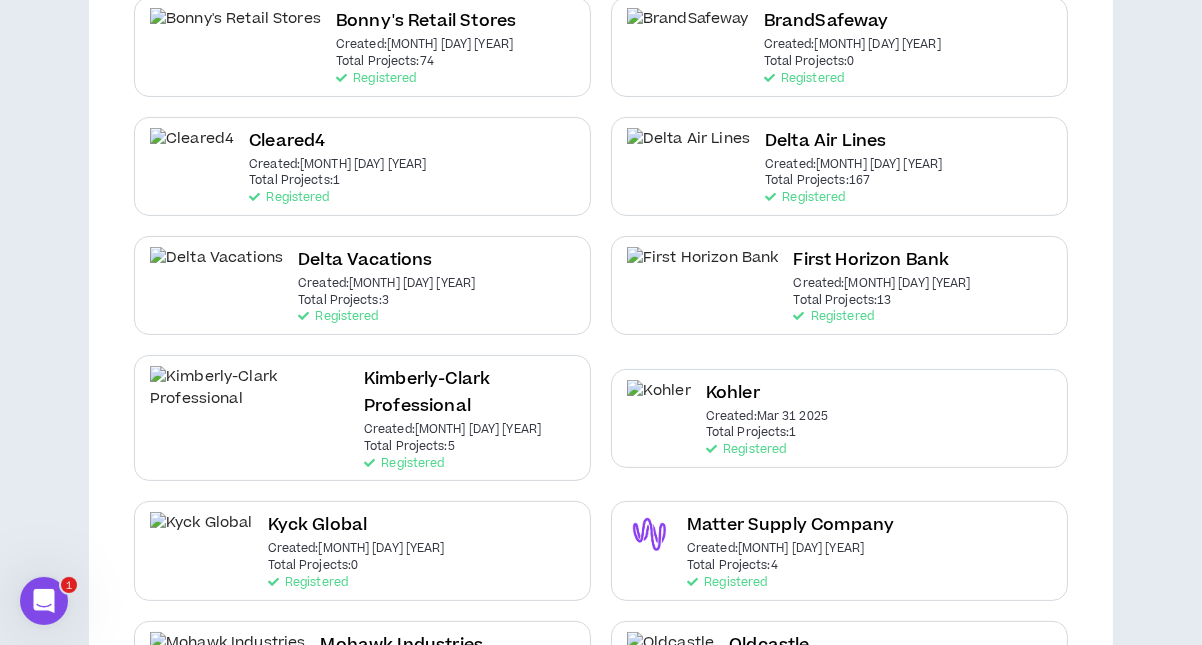 scroll, scrollTop: 457, scrollLeft: 0, axis: vertical 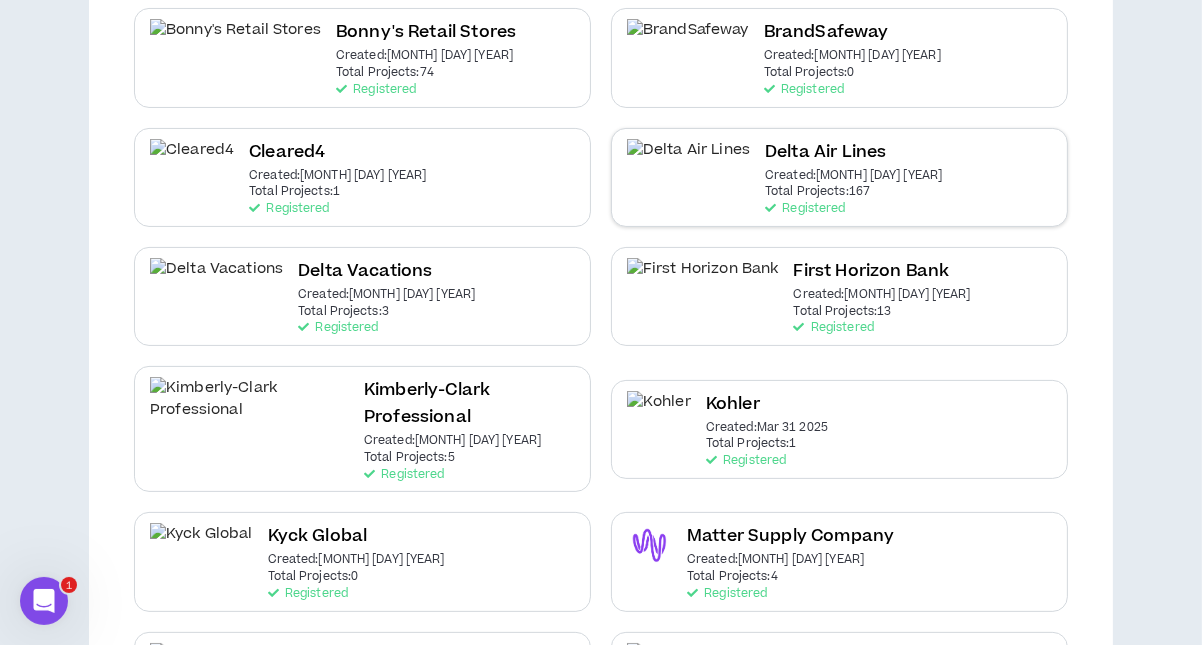 click on "[COMPANY] Created:  [MONTH] [DAY] [YEAR] Total Projects:  167    Registered" at bounding box center (839, 177) 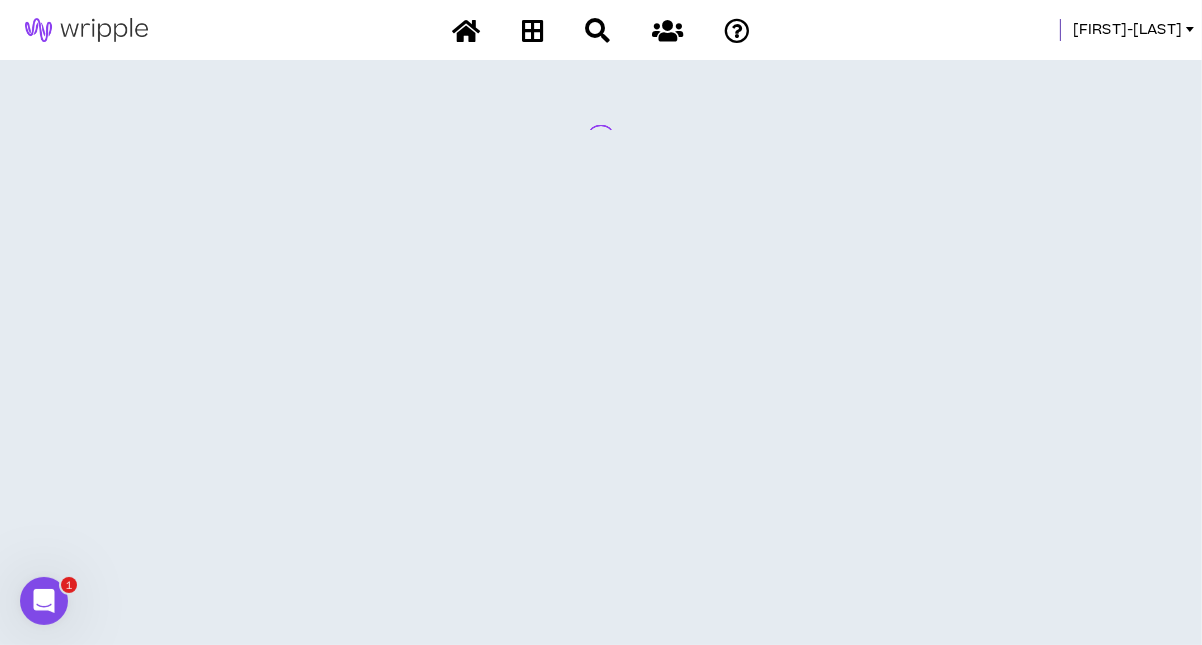scroll, scrollTop: 0, scrollLeft: 0, axis: both 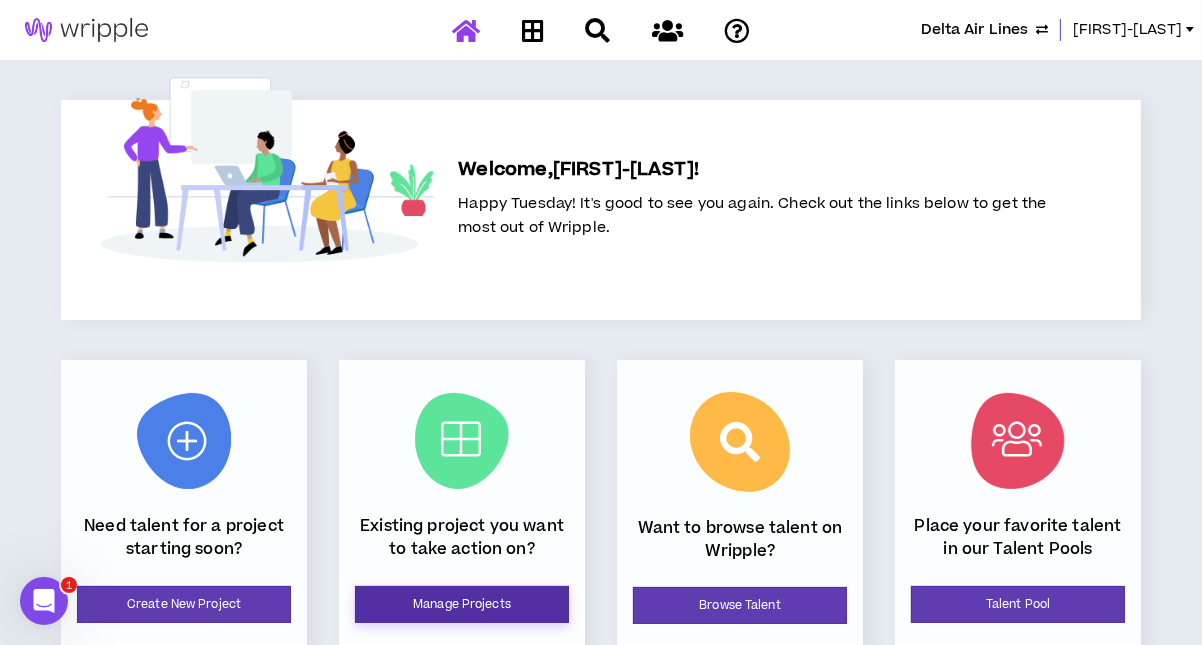 click on "Manage Projects" at bounding box center (462, 604) 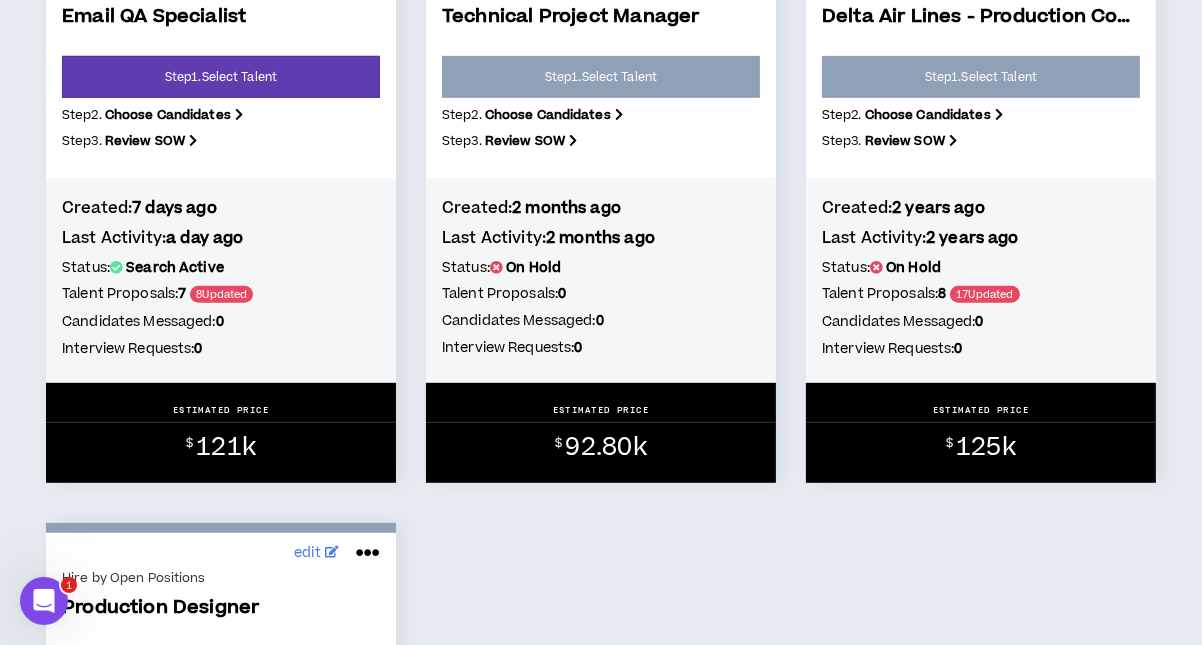 scroll, scrollTop: 974, scrollLeft: 0, axis: vertical 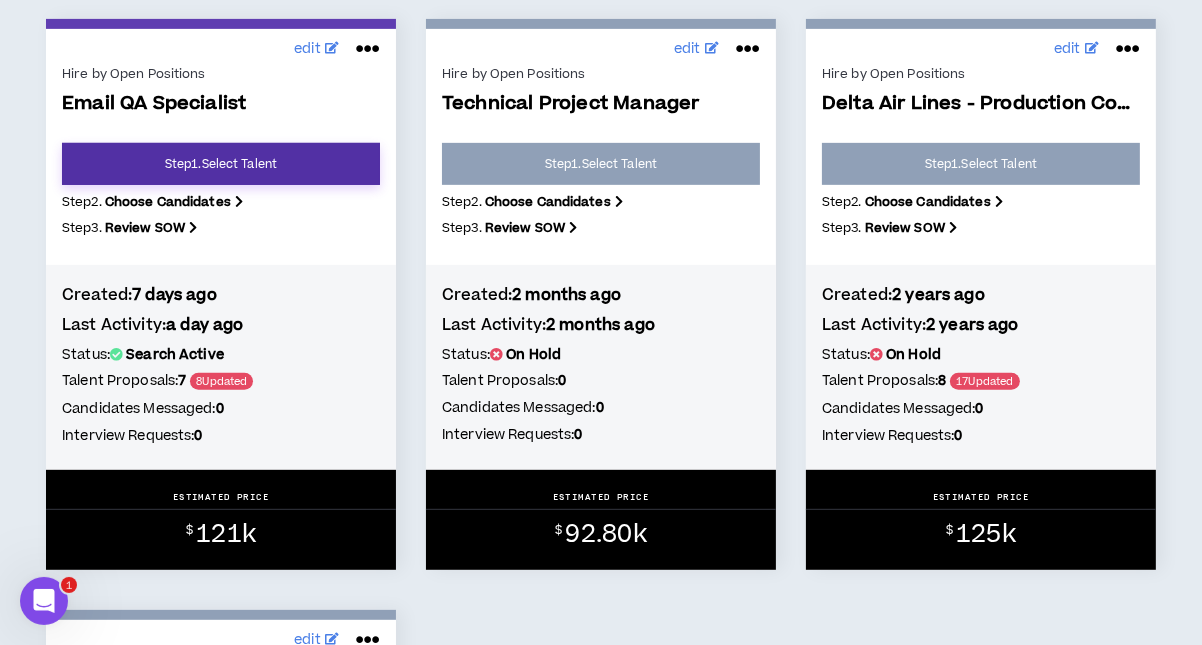 click on "Step  1 .  Select Talent" at bounding box center (221, 164) 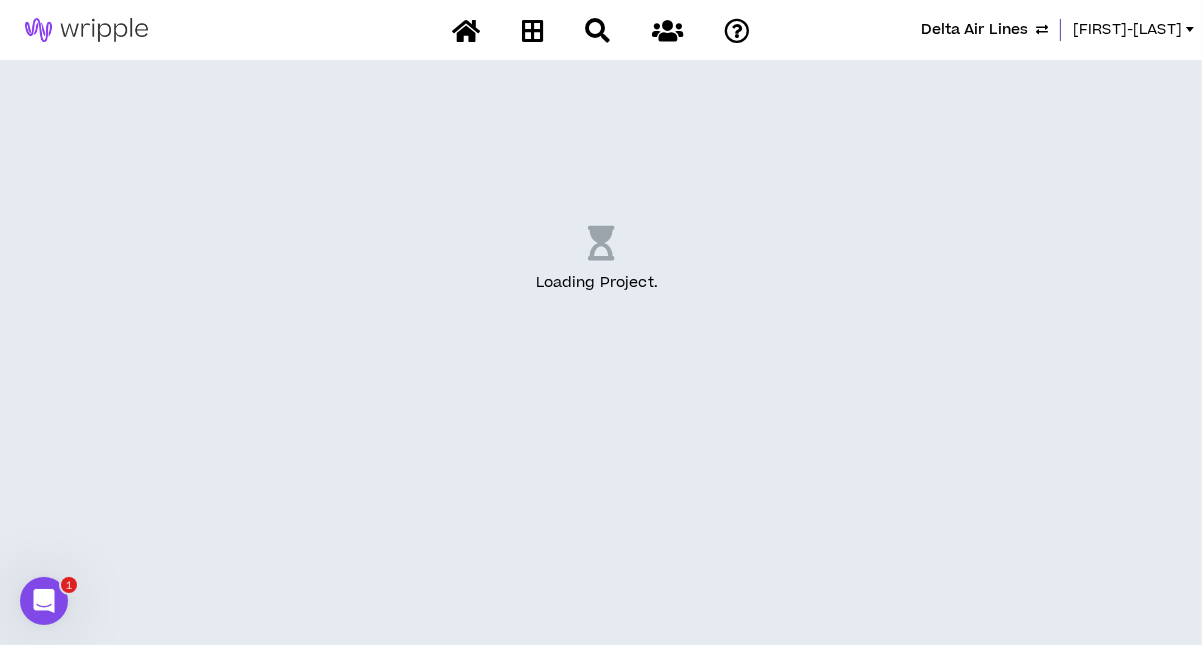 scroll, scrollTop: 0, scrollLeft: 0, axis: both 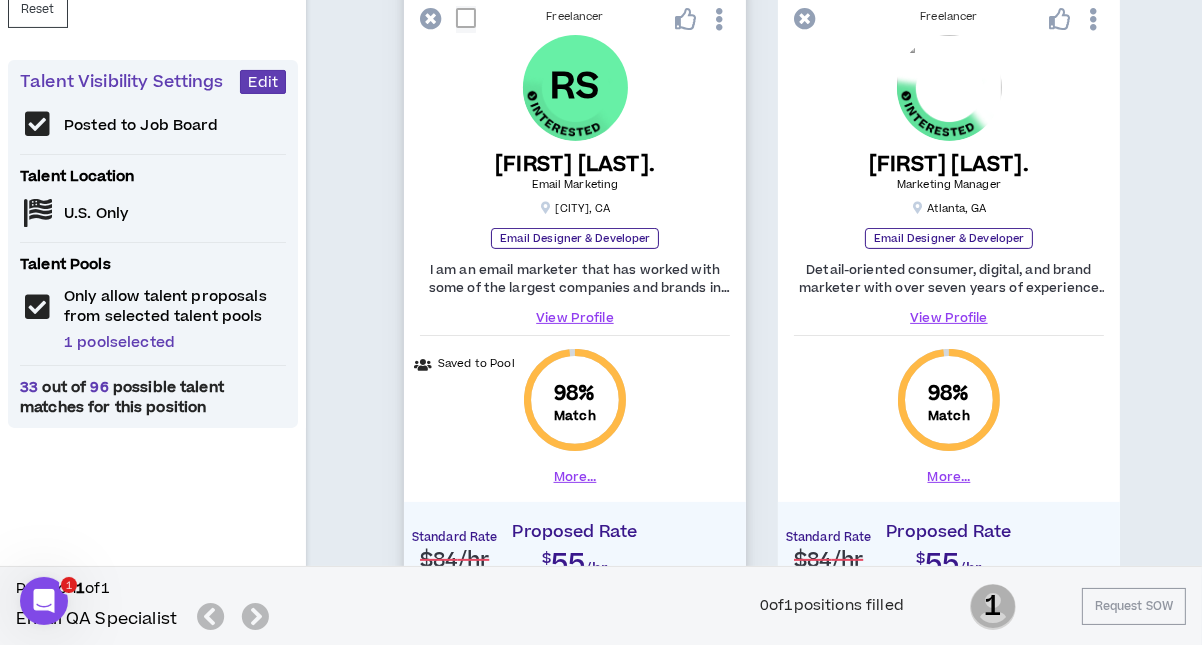 click on "View Profile" at bounding box center [575, 318] 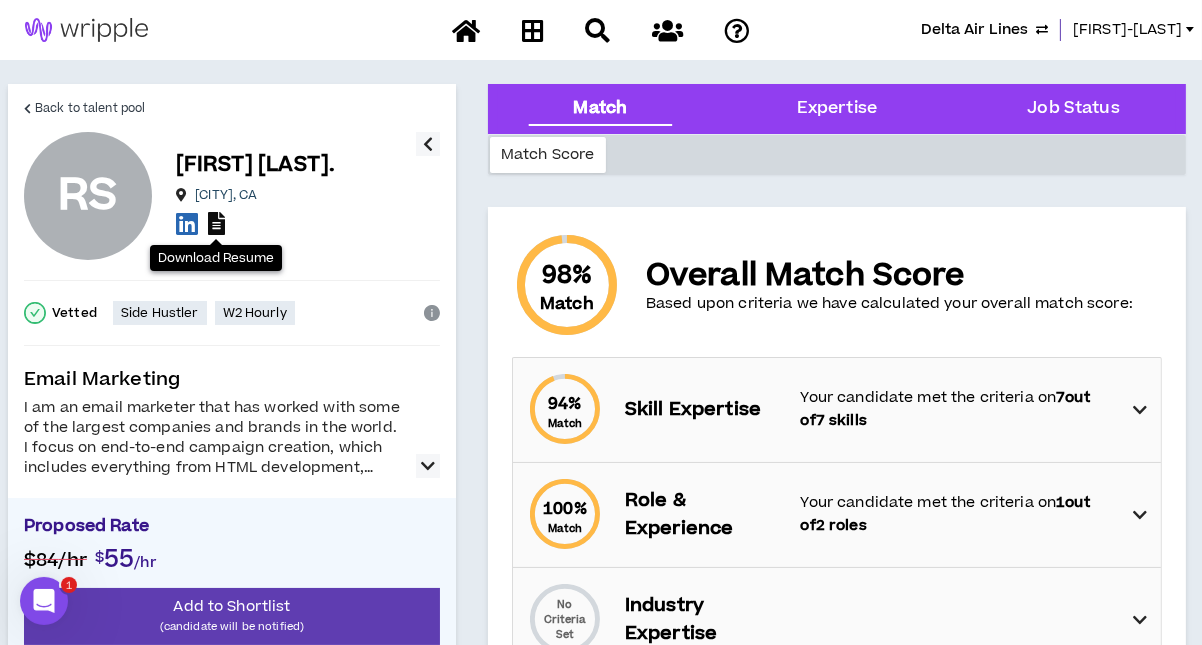 click at bounding box center (216, 223) 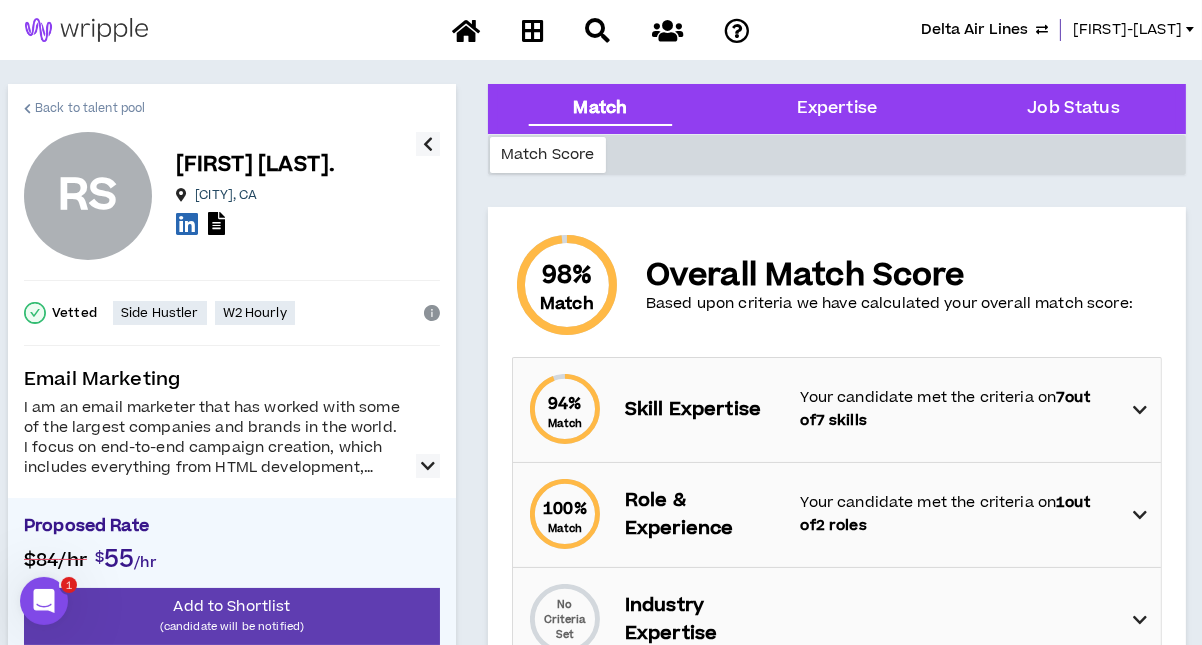 click on "Back to talent pool" at bounding box center (90, 108) 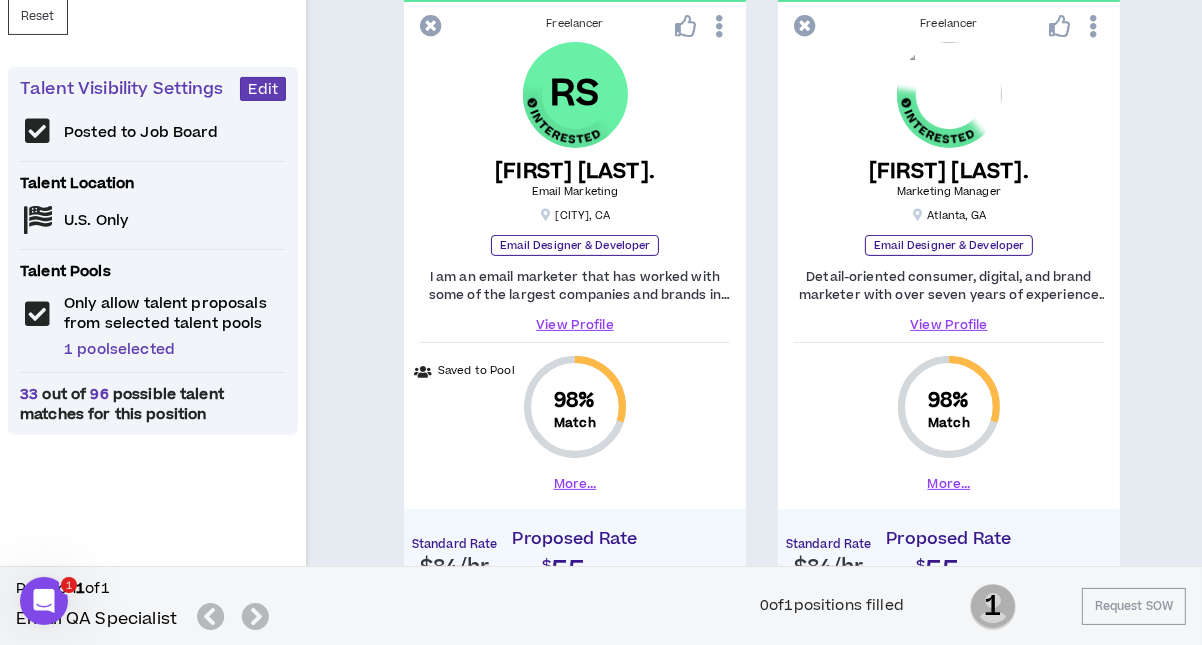scroll, scrollTop: 506, scrollLeft: 0, axis: vertical 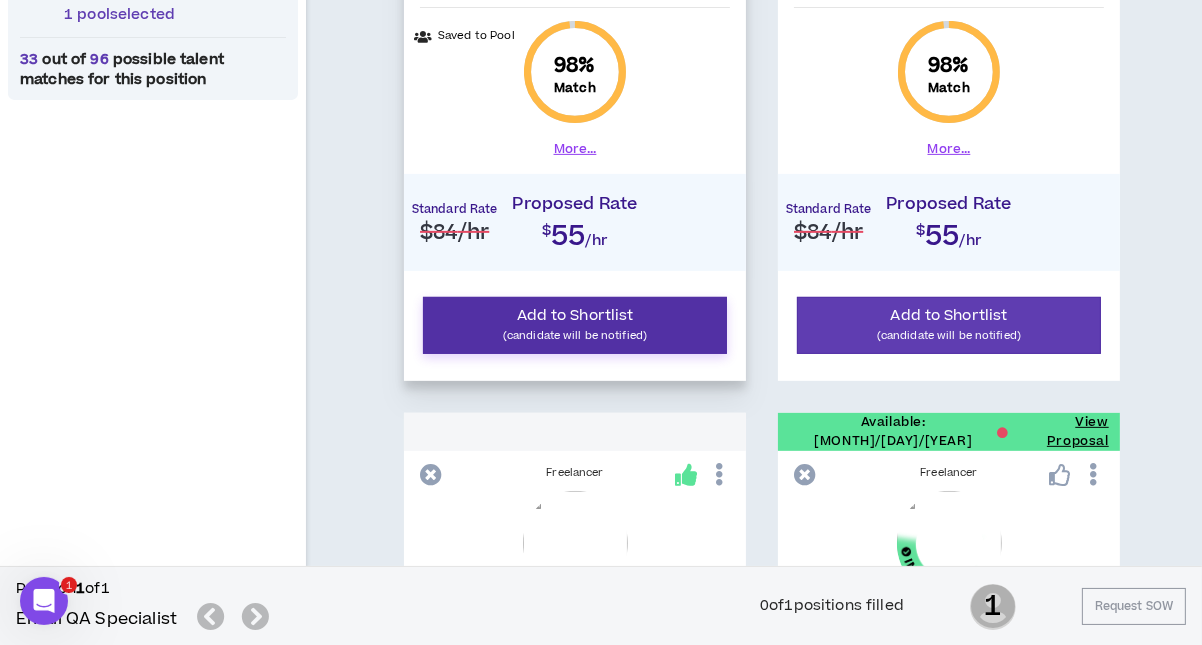click on "(candidate will be notified)" at bounding box center (575, 335) 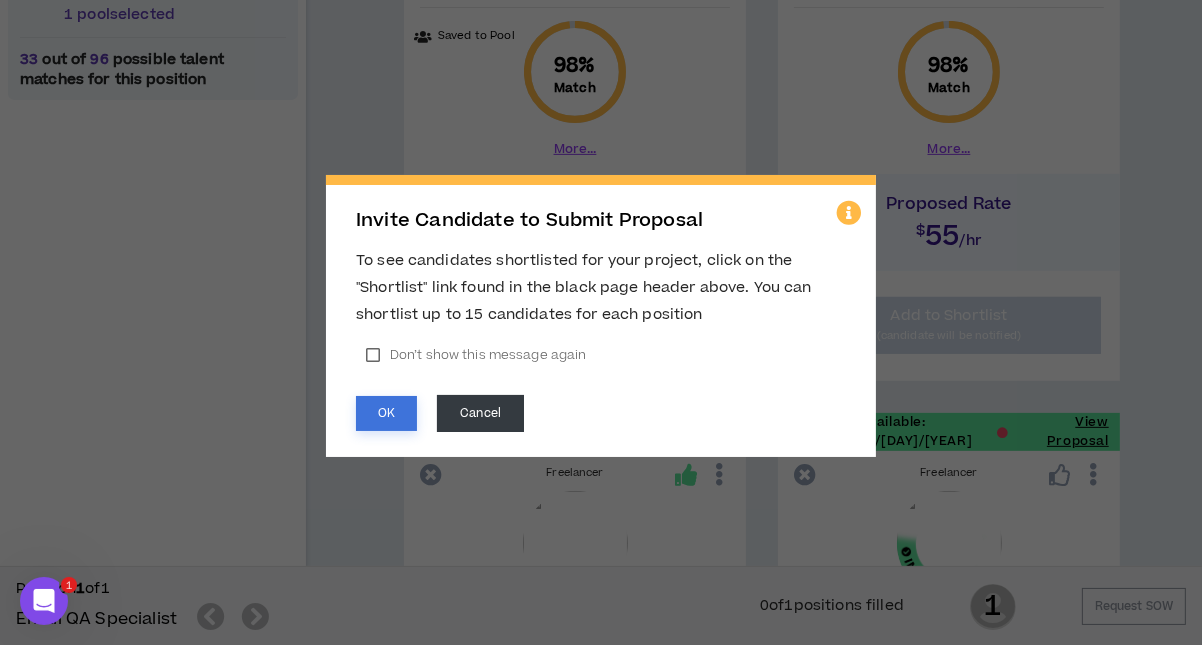 click on "OK" at bounding box center [386, 413] 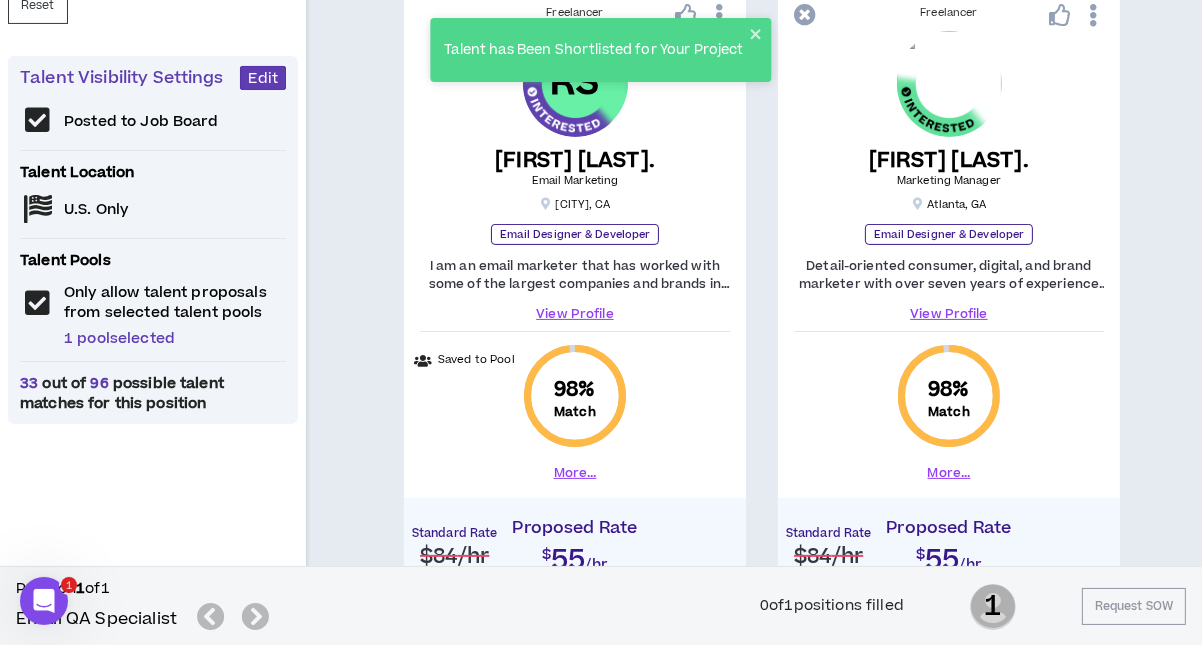 scroll, scrollTop: 478, scrollLeft: 0, axis: vertical 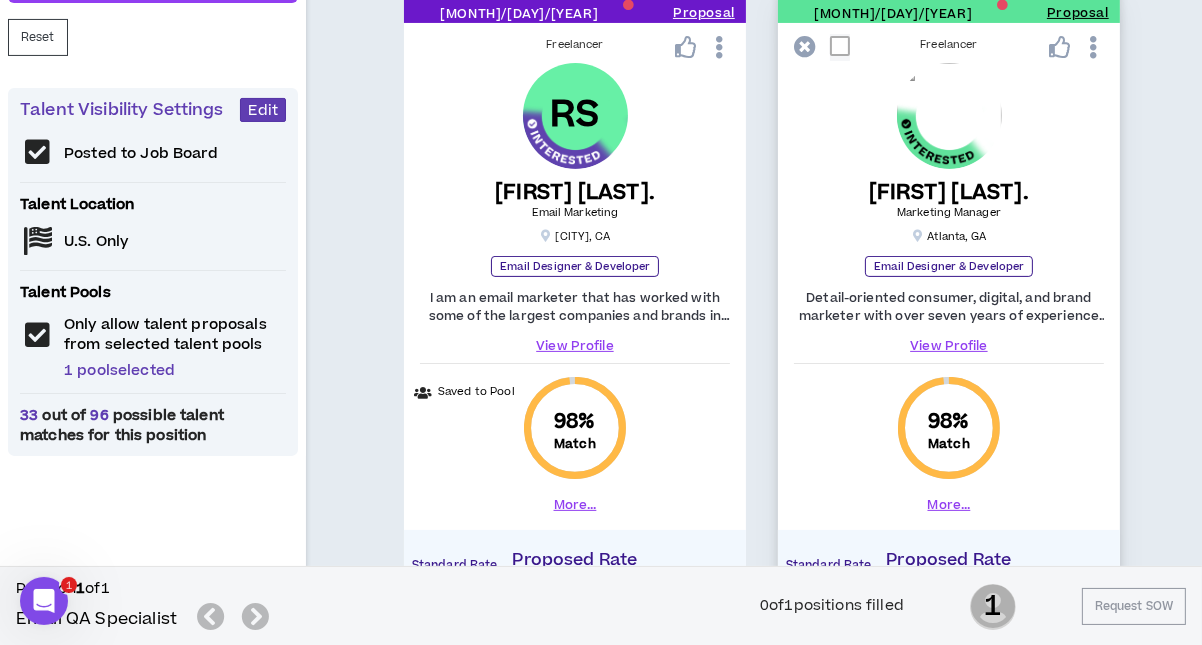 click on "View Profile" at bounding box center [949, 346] 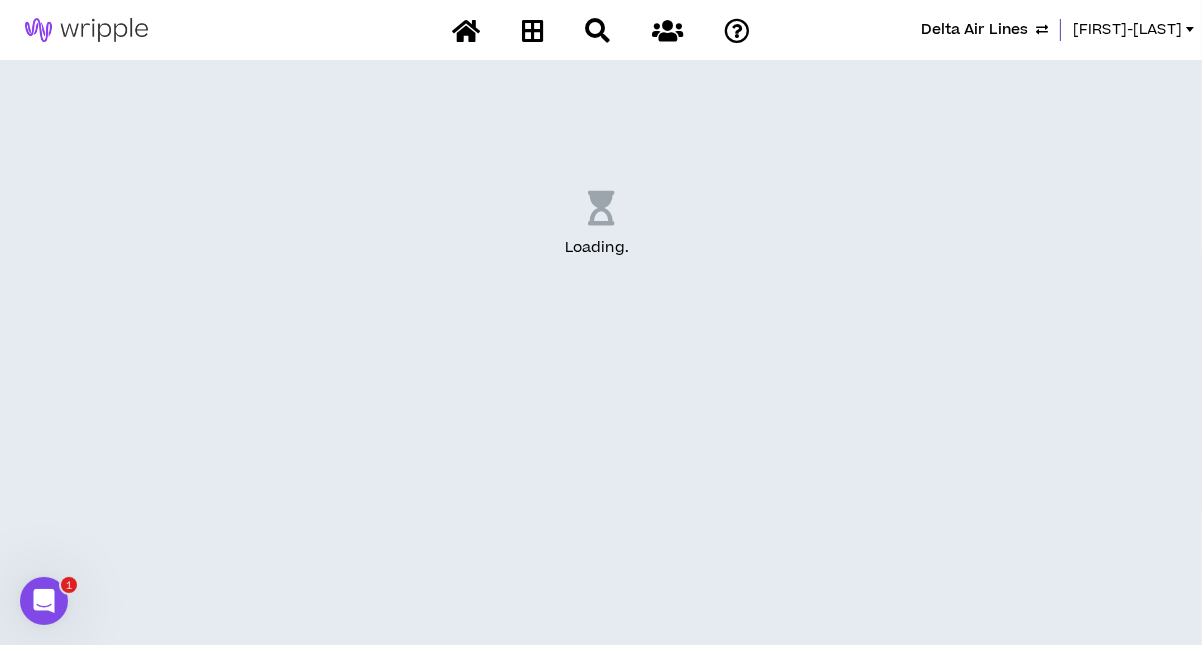 scroll, scrollTop: 0, scrollLeft: 0, axis: both 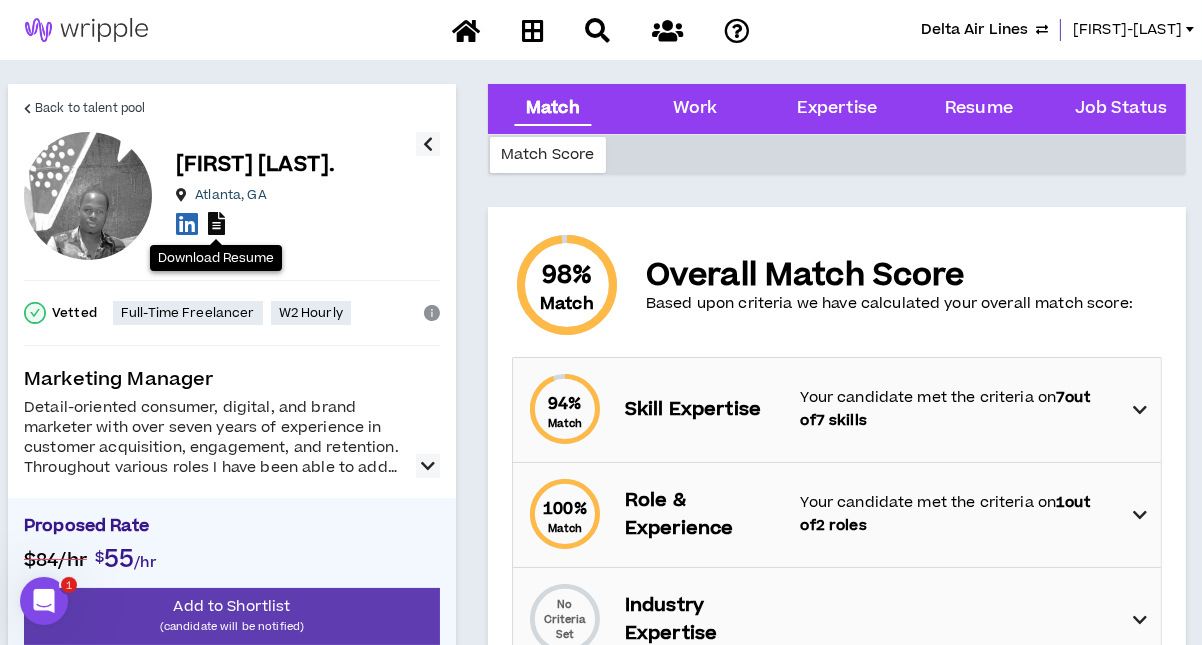 click at bounding box center [216, 223] 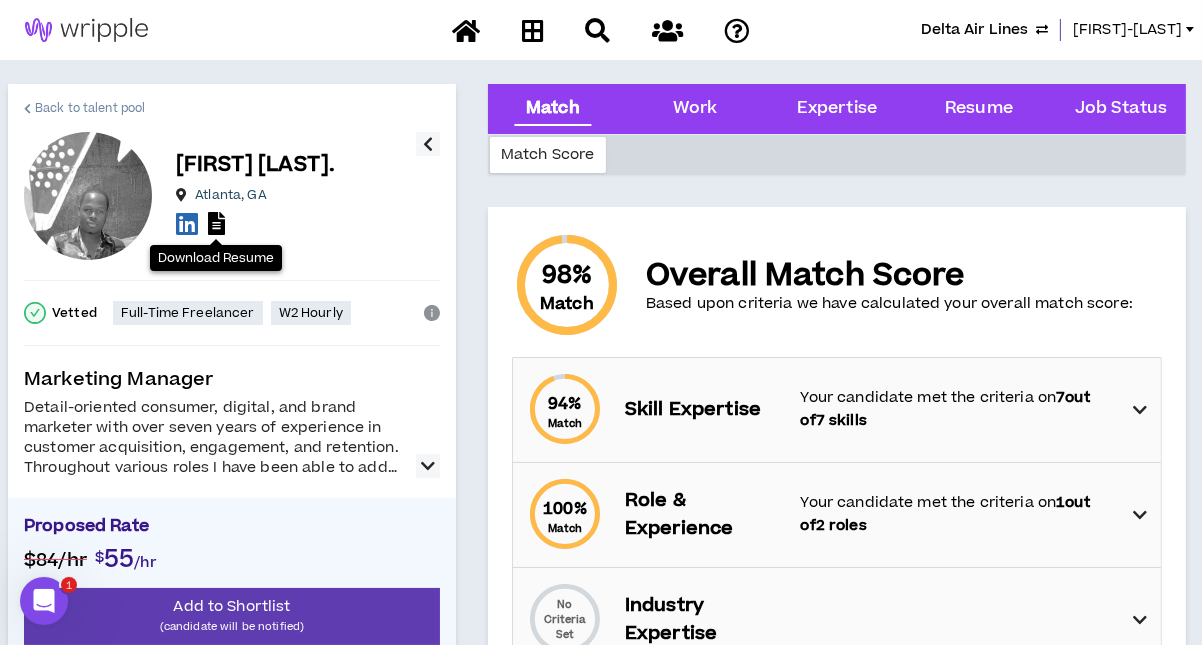 click on "Back to talent pool" at bounding box center [90, 108] 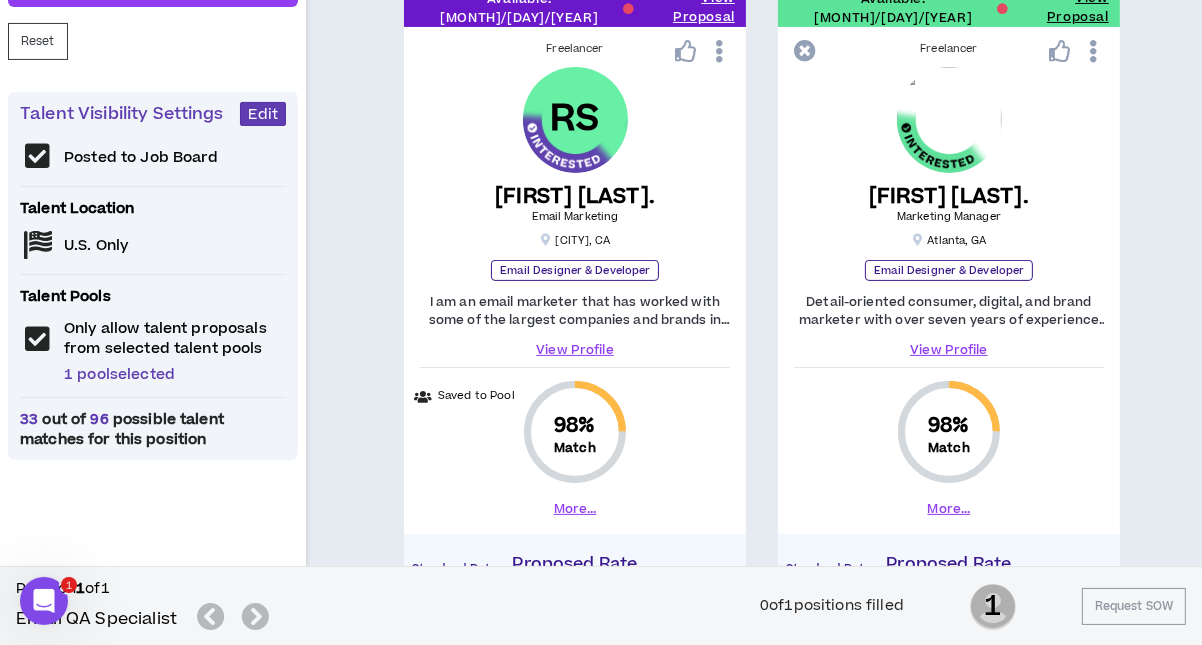 scroll, scrollTop: 478, scrollLeft: 0, axis: vertical 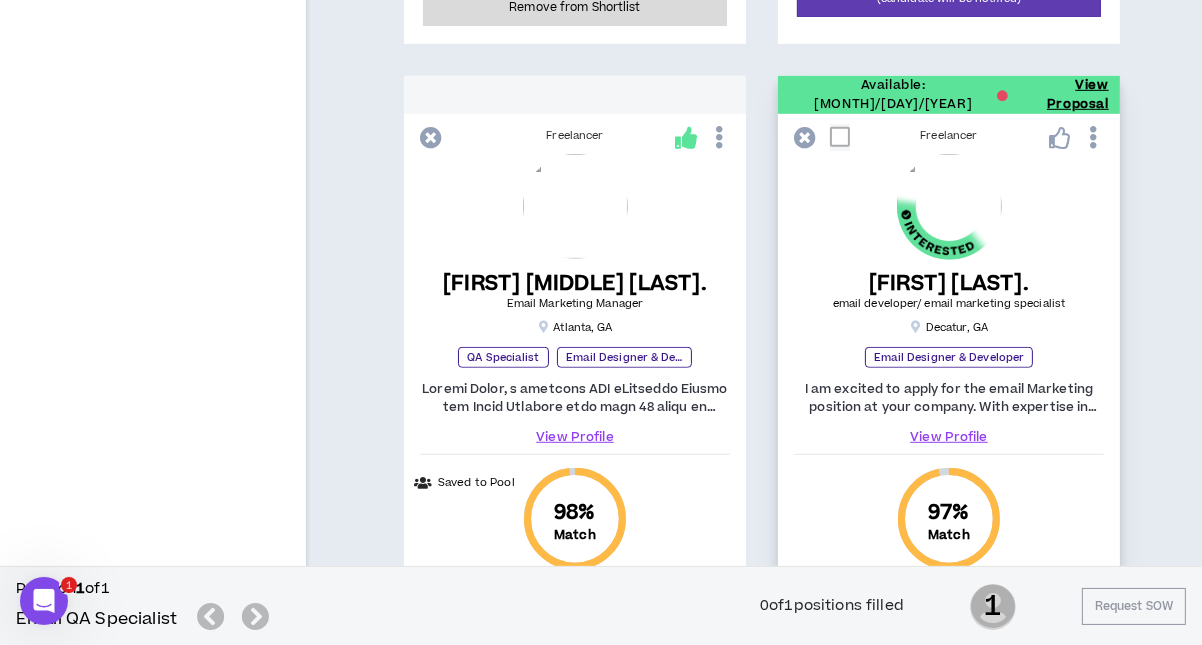 click on "View Proposal" at bounding box center (1063, 95) 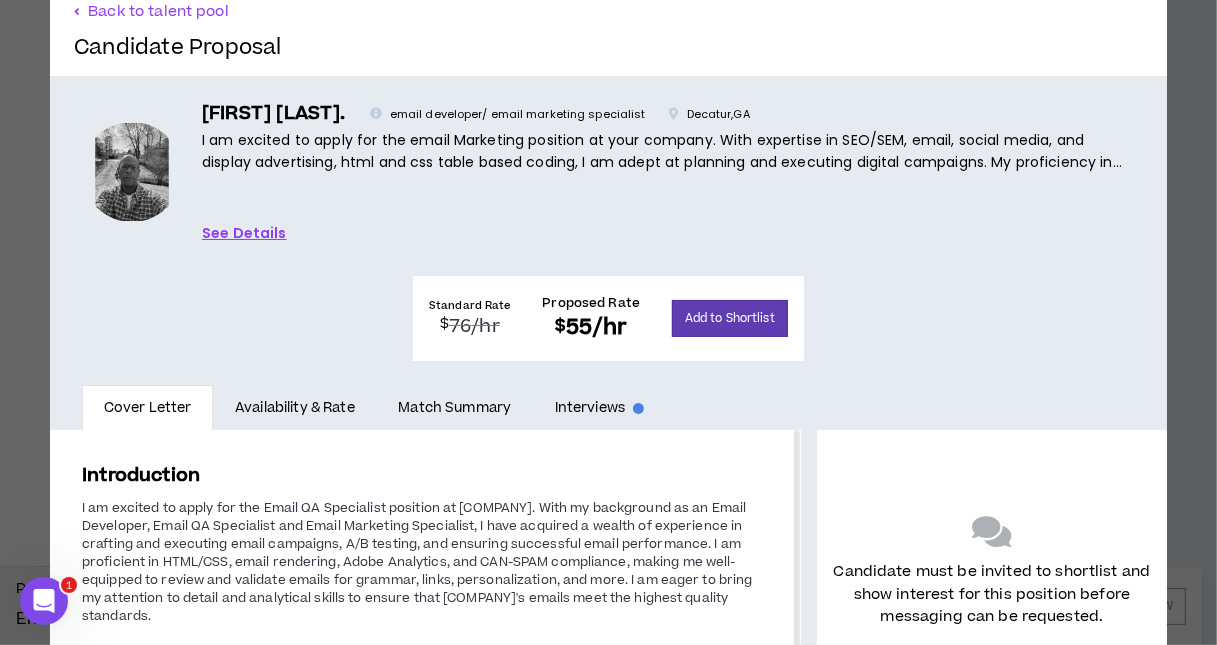 scroll, scrollTop: 53, scrollLeft: 0, axis: vertical 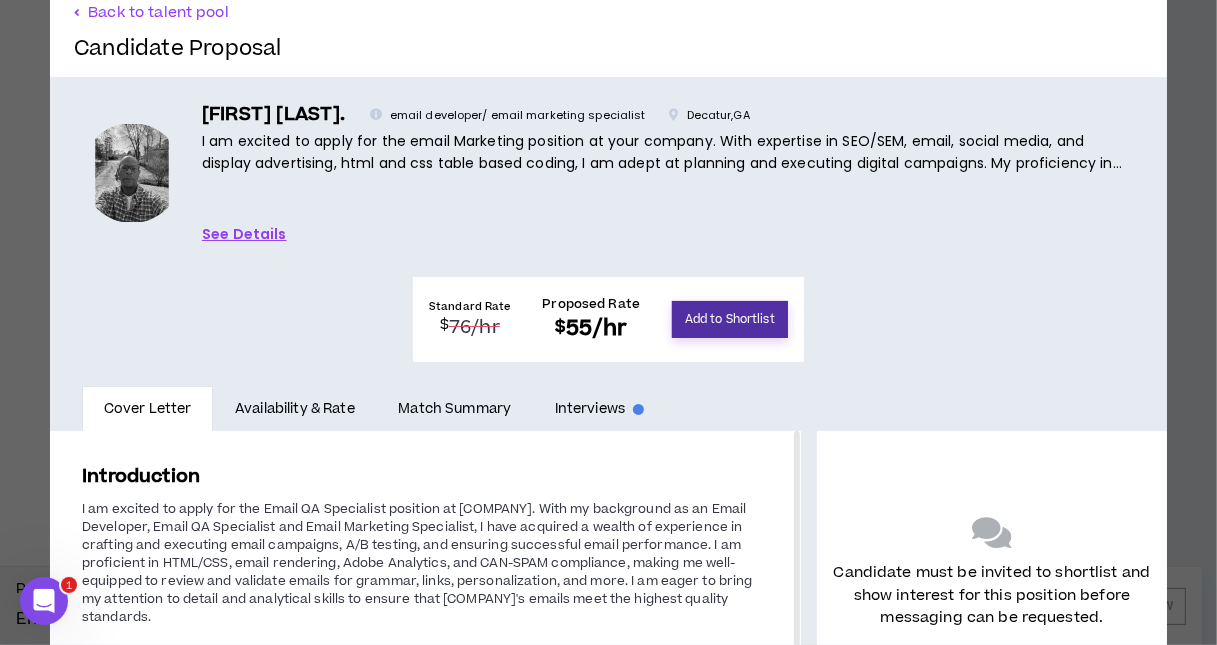 click on "Add to Shortlist" at bounding box center (730, 319) 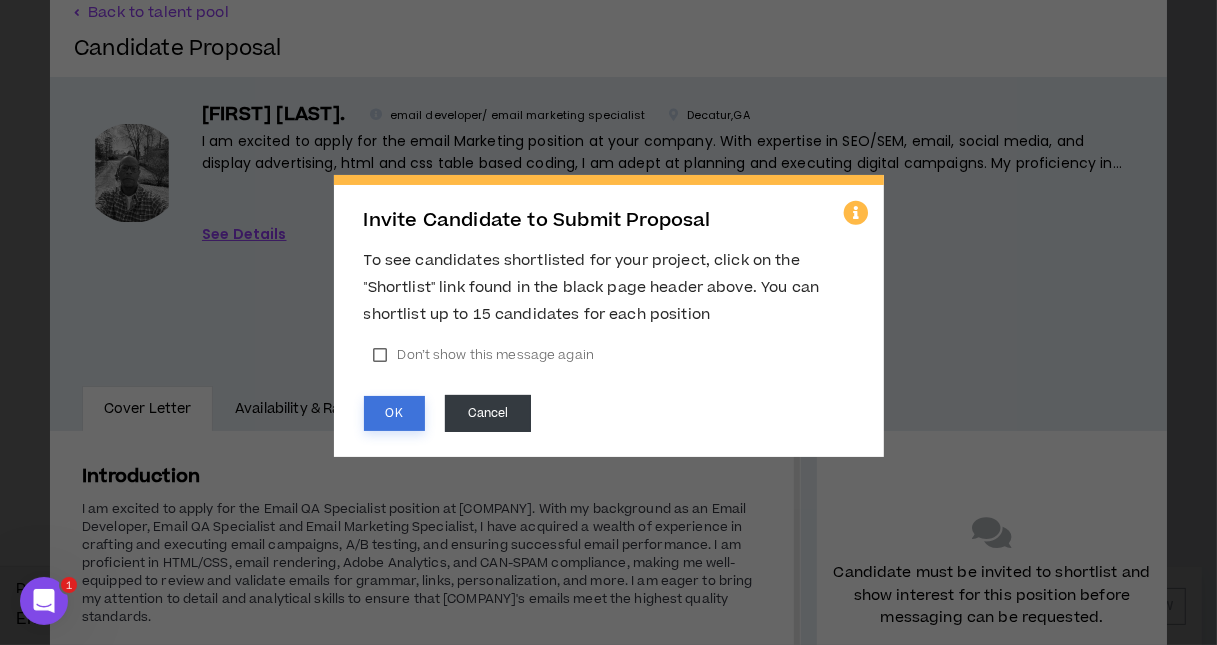 click on "OK" at bounding box center (394, 413) 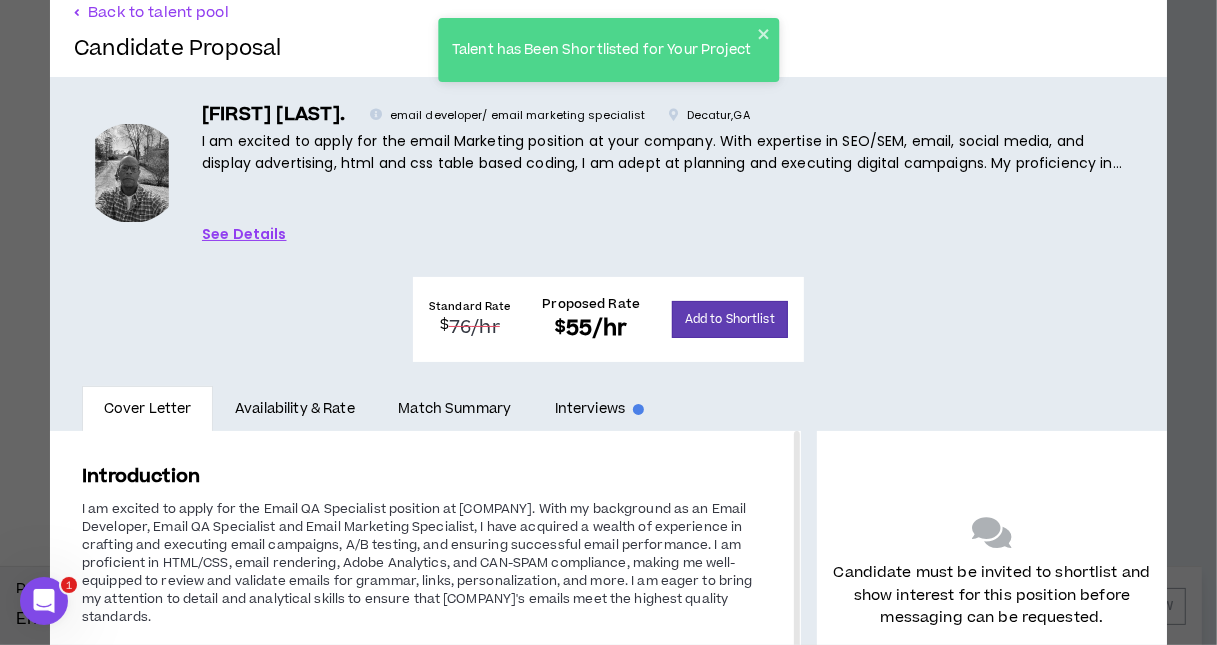 click on "See Details" at bounding box center [244, 234] 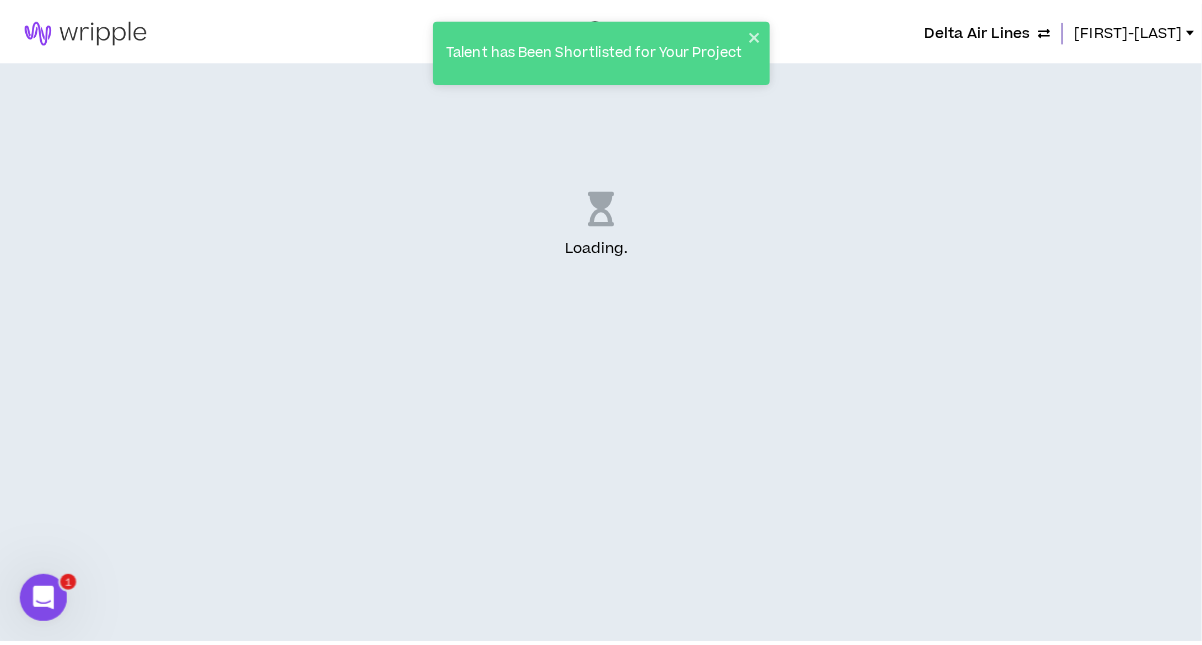 scroll, scrollTop: 0, scrollLeft: 0, axis: both 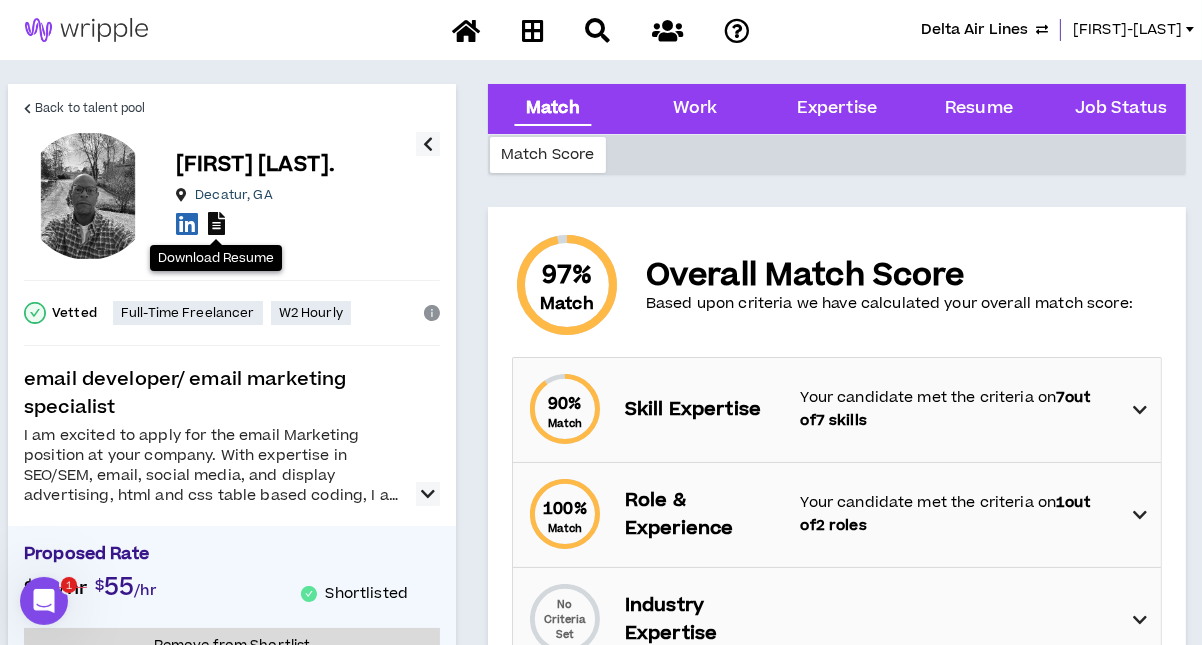 click at bounding box center [216, 223] 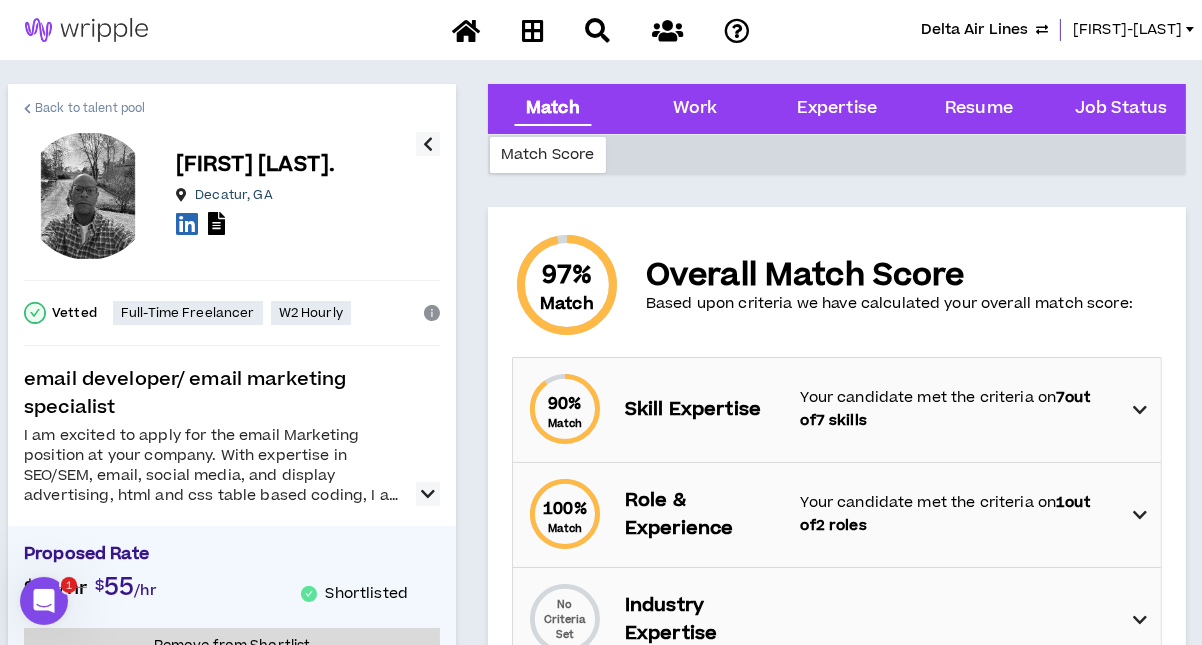 click on "Back to talent pool" at bounding box center (90, 108) 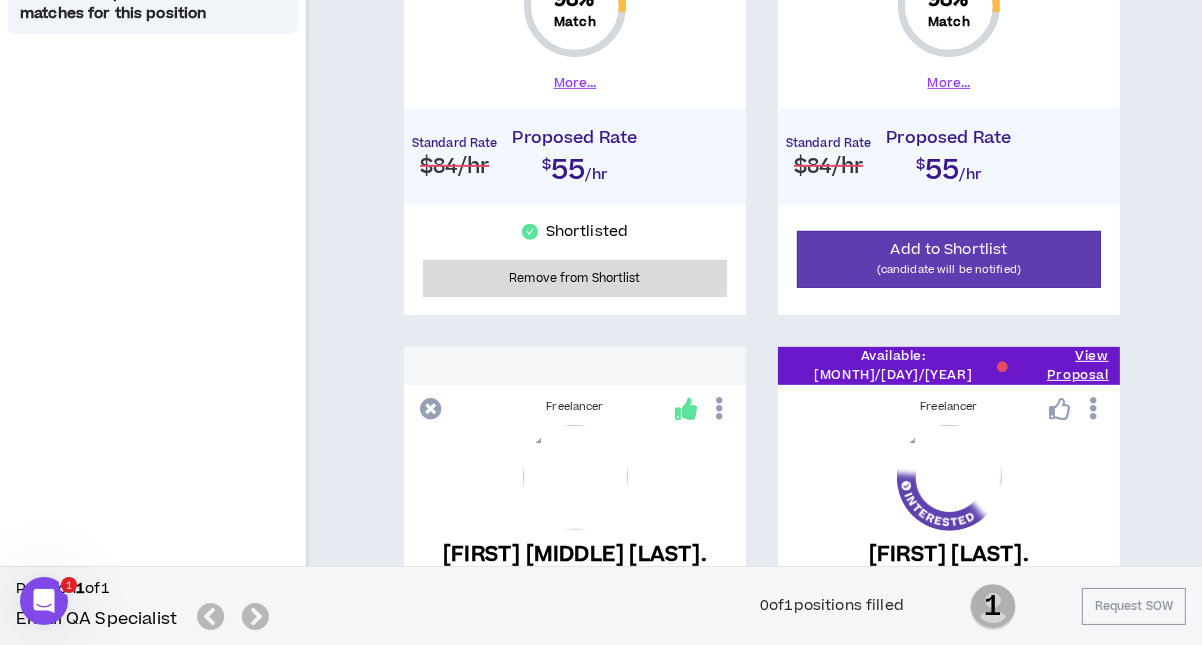 scroll, scrollTop: 1150, scrollLeft: 0, axis: vertical 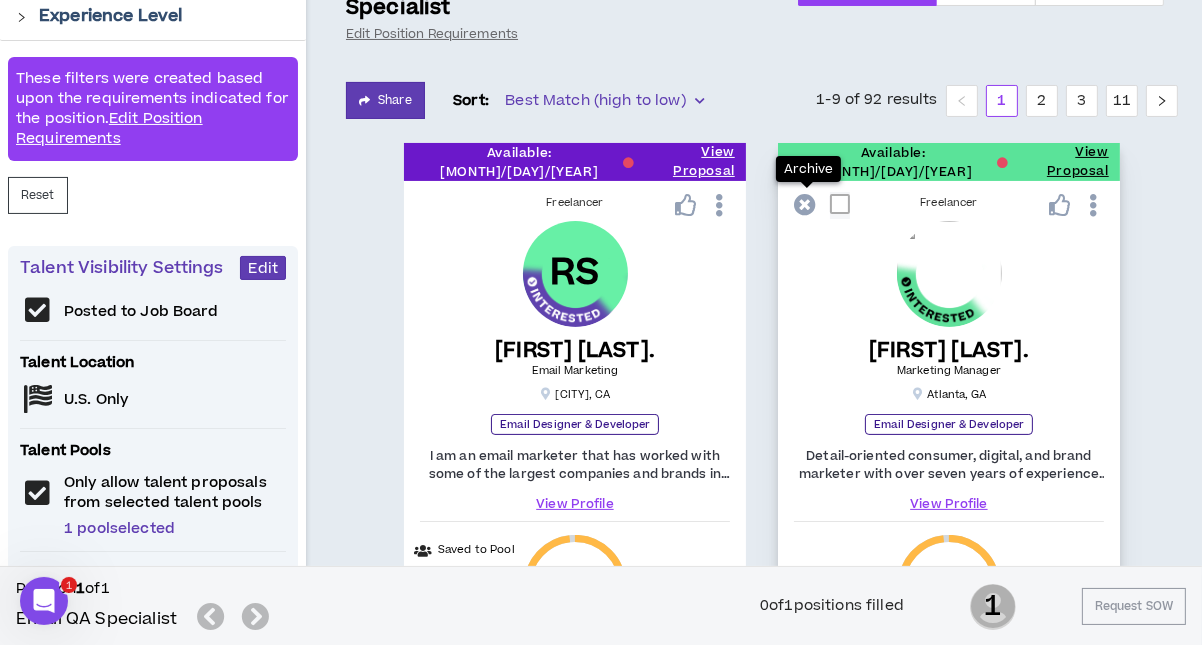 click at bounding box center (805, 205) 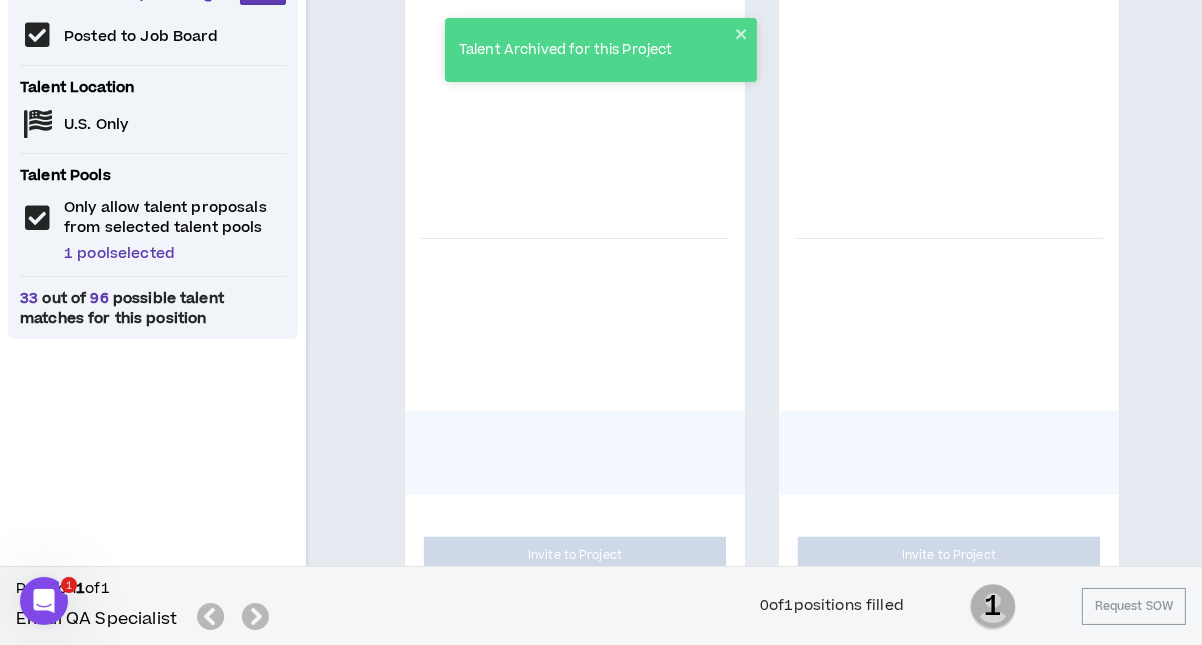 scroll, scrollTop: 599, scrollLeft: 0, axis: vertical 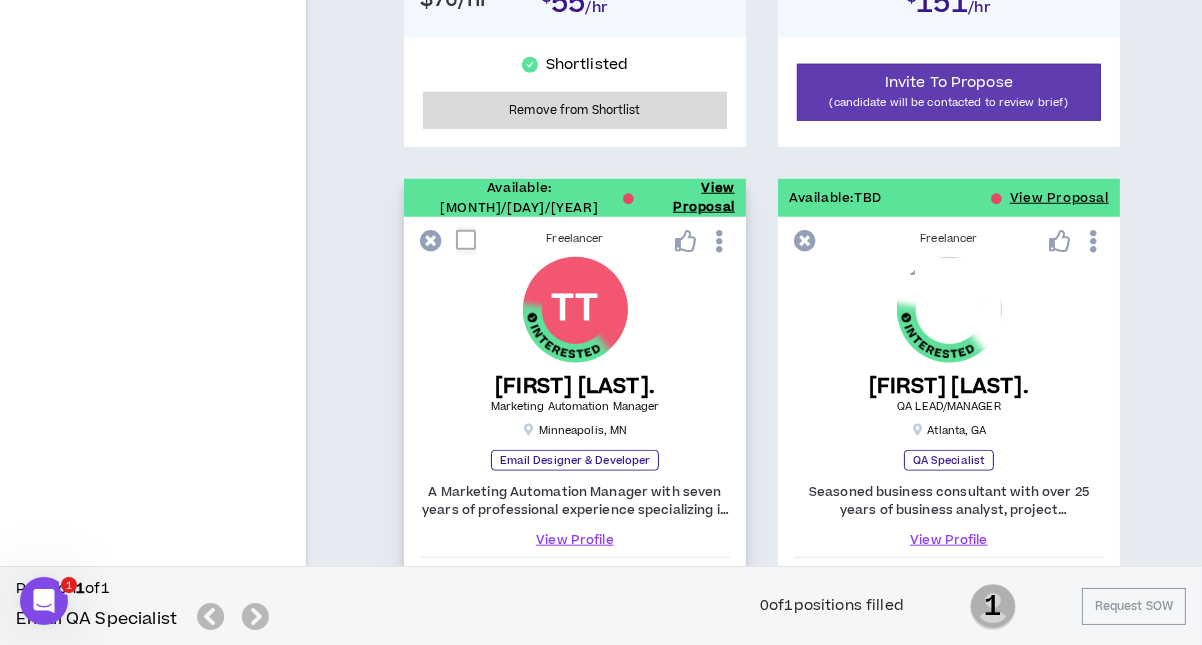 click on "View Proposal" at bounding box center [689, 198] 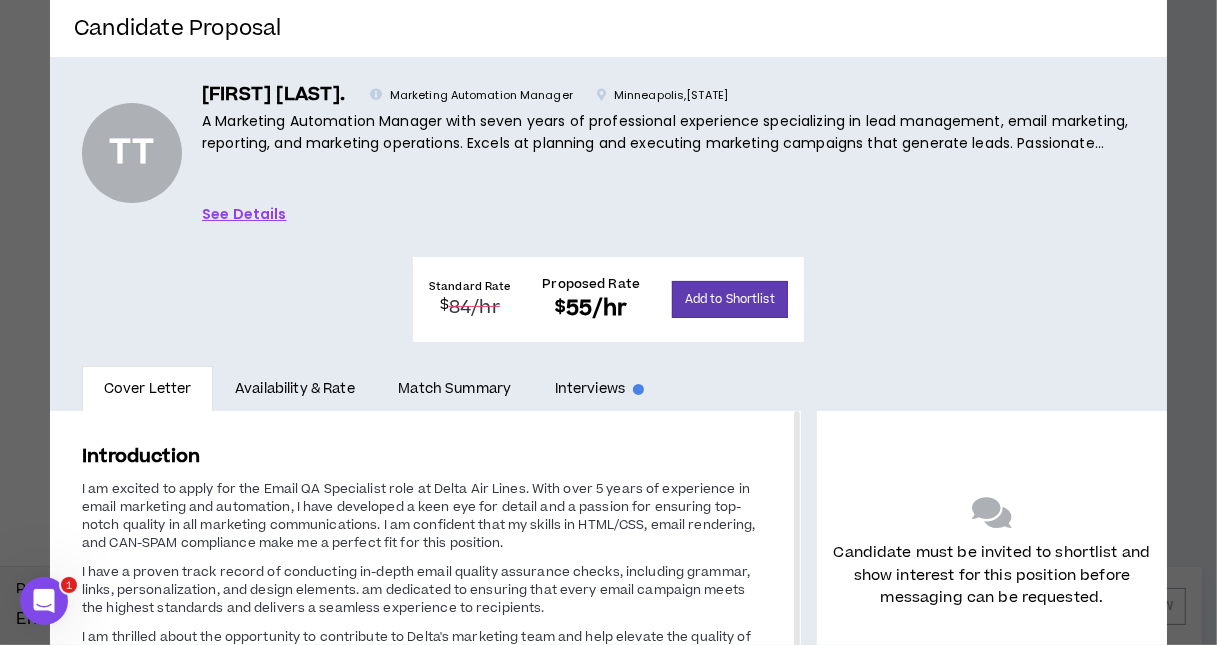 scroll, scrollTop: 72, scrollLeft: 0, axis: vertical 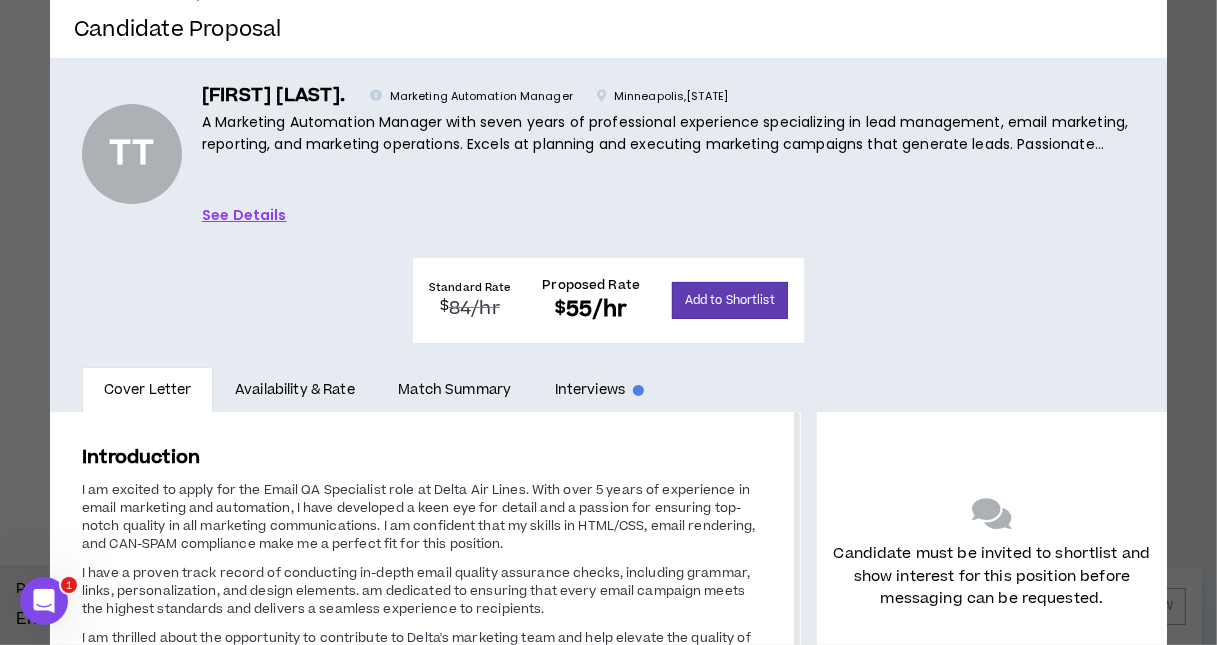 click on "[FIRST] [LAST]. Marketing Automation Manager [CITY] ,  [STATE] A Marketing Automation Manager with seven years of professional experience specializing in
lead management, email marketing, reporting, and marketing operations. Excels at planning
and executing marketing campaigns that generate leads. Passionate about using technology to
automate marketing processes and improve customer engagement. See Details" at bounding box center (668, 154) 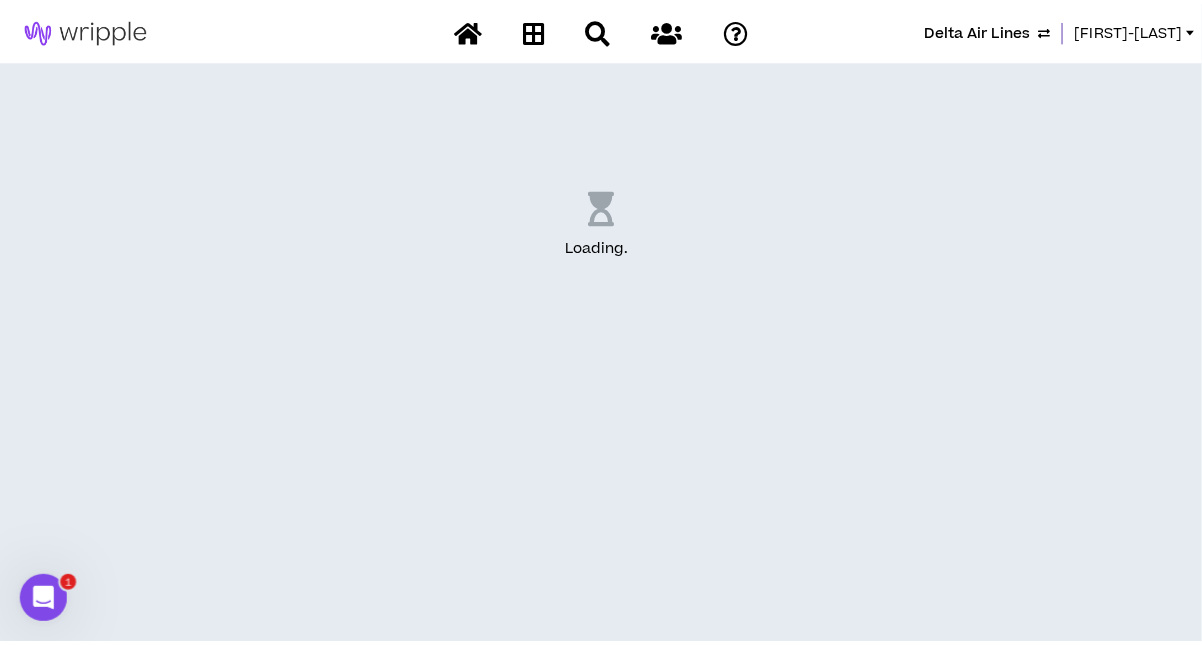 scroll, scrollTop: 0, scrollLeft: 0, axis: both 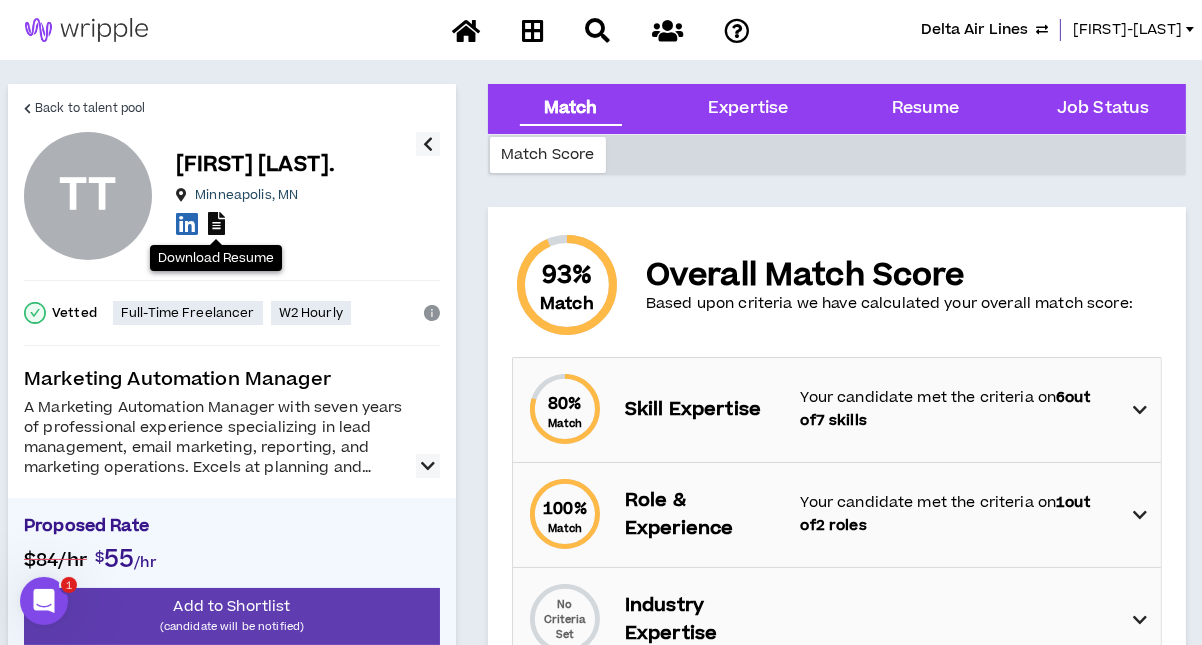 click at bounding box center (216, 223) 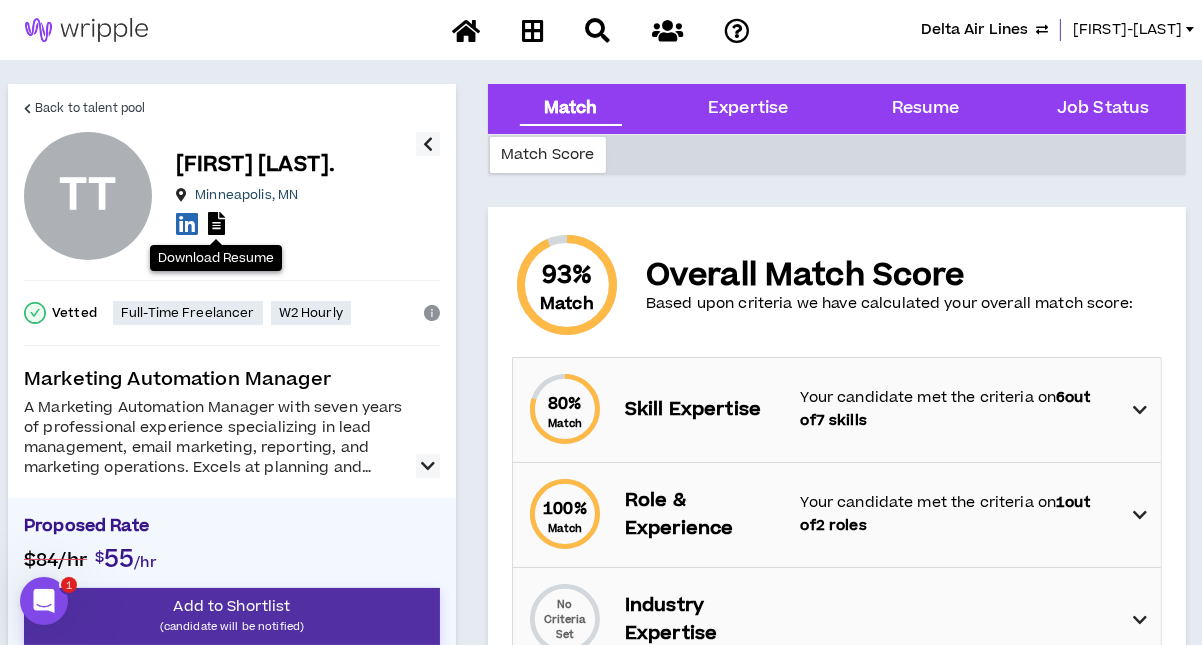 click on "Add to Shortlist (candidate will be notified)" at bounding box center (232, 616) 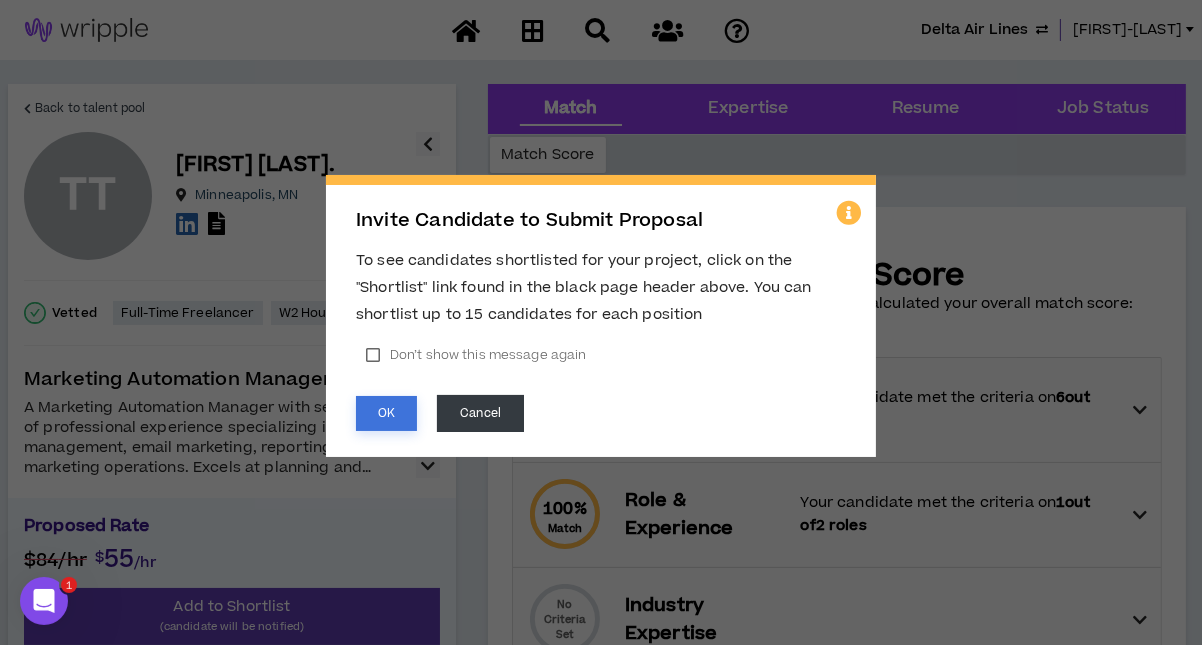 click on "OK" at bounding box center (386, 413) 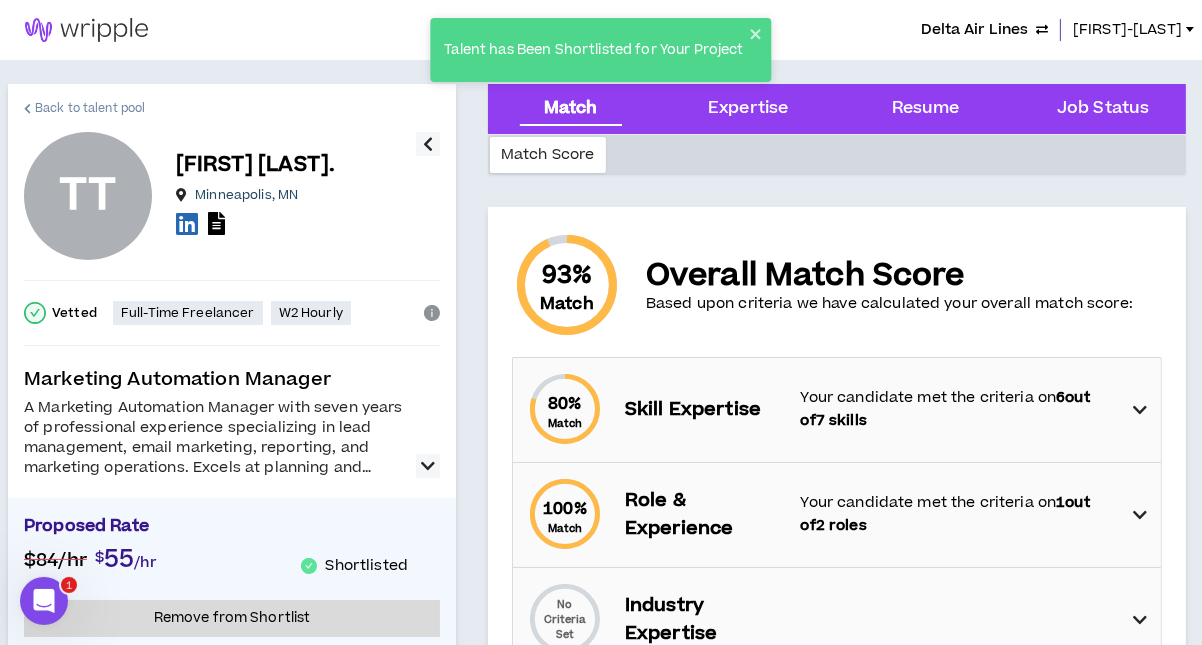 click on "Back to talent pool" at bounding box center (84, 108) 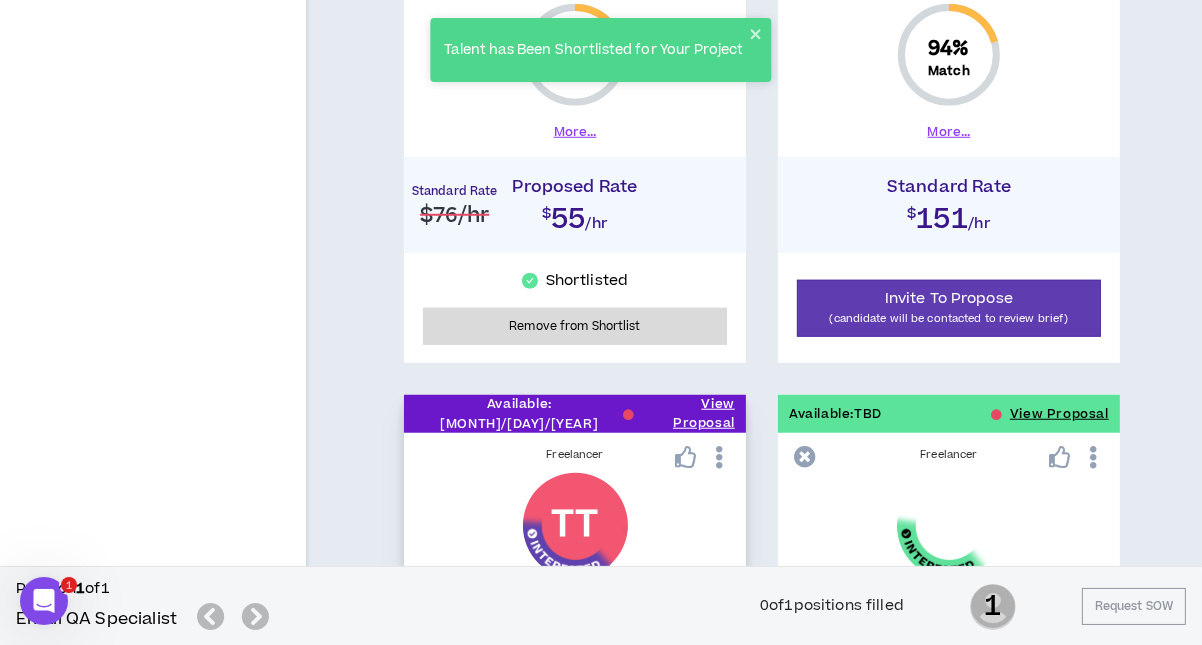 scroll, scrollTop: 1843, scrollLeft: 0, axis: vertical 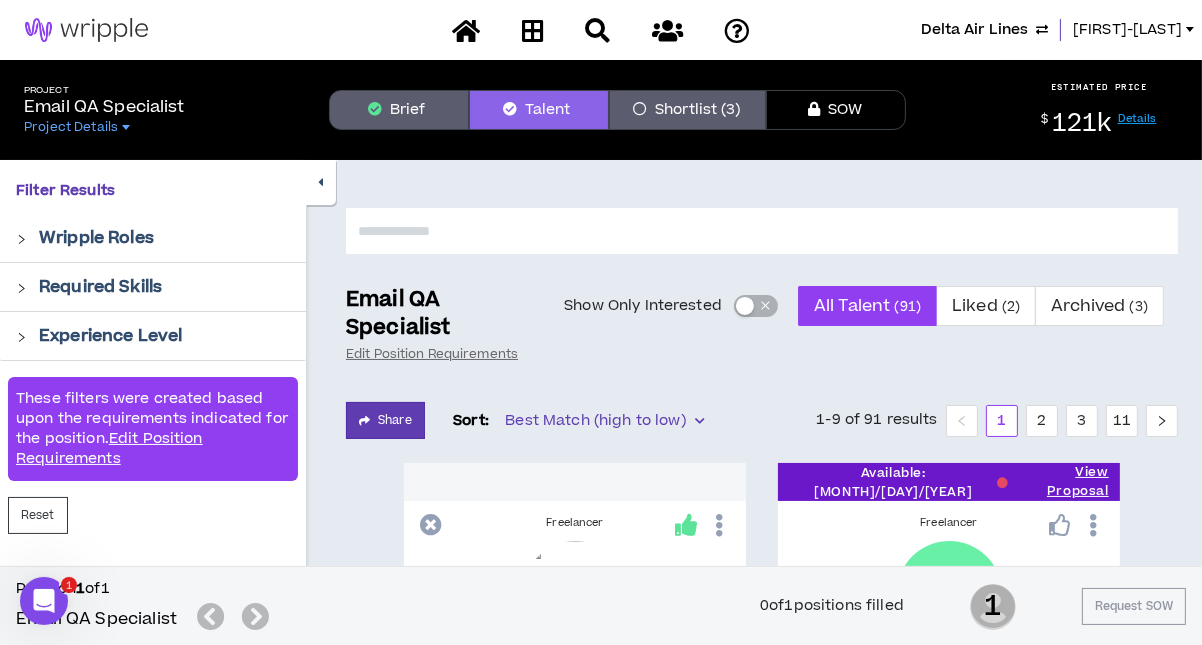 click at bounding box center [745, 306] 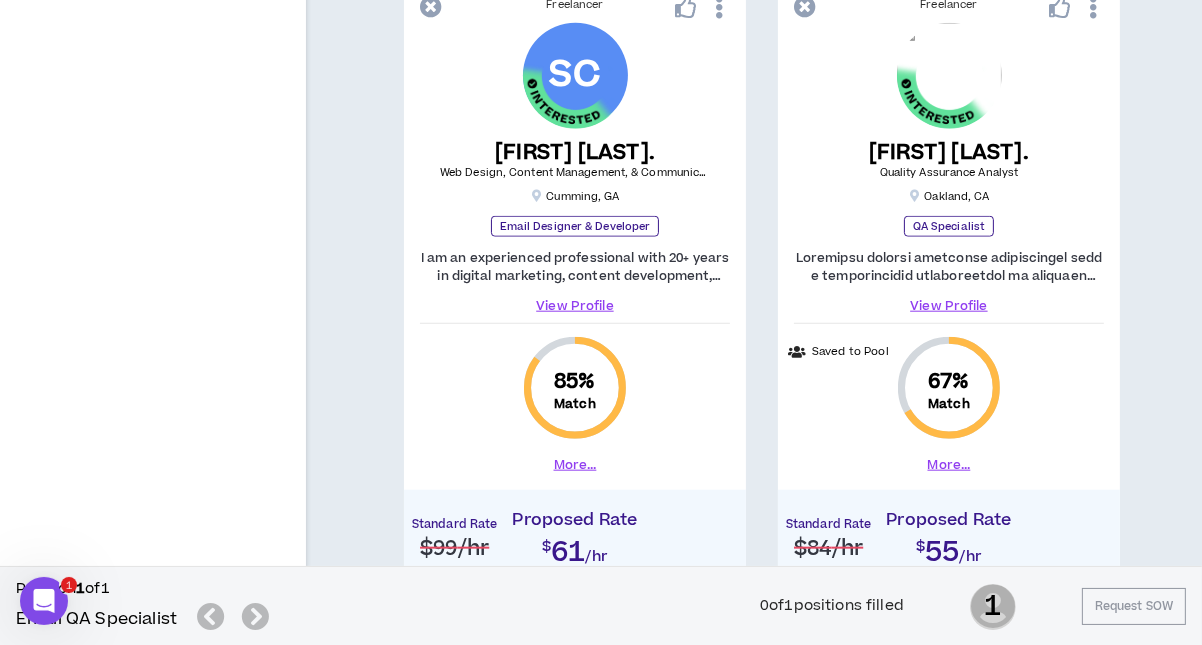 scroll, scrollTop: 2056, scrollLeft: 0, axis: vertical 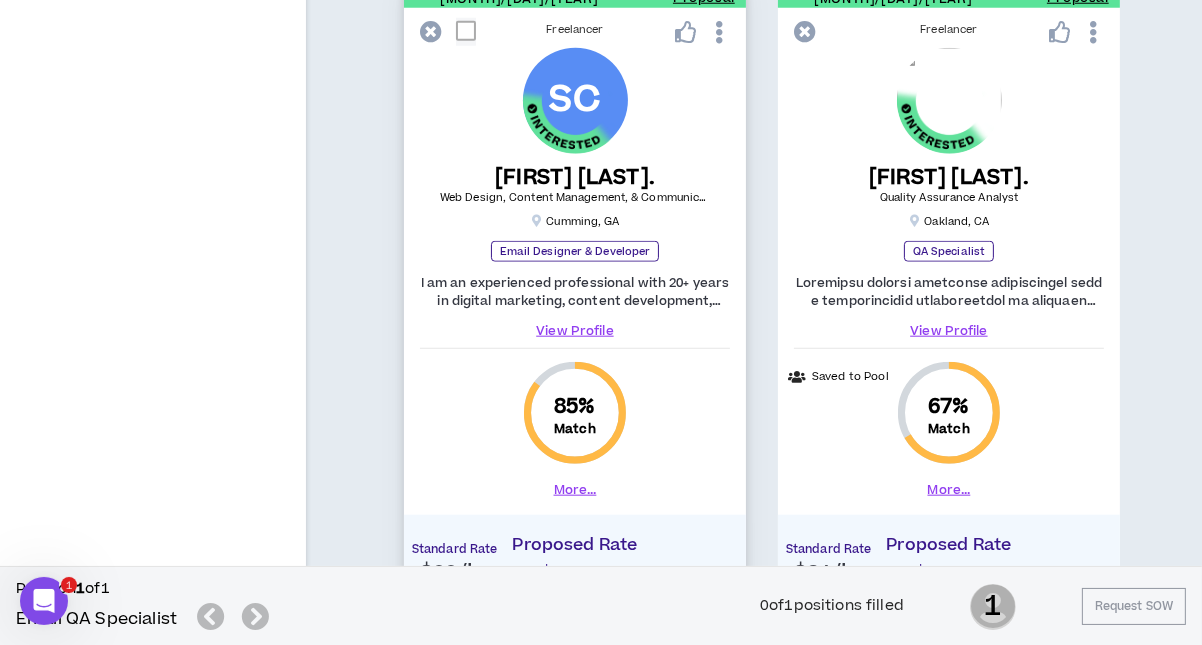 click on "View Profile" at bounding box center (575, 331) 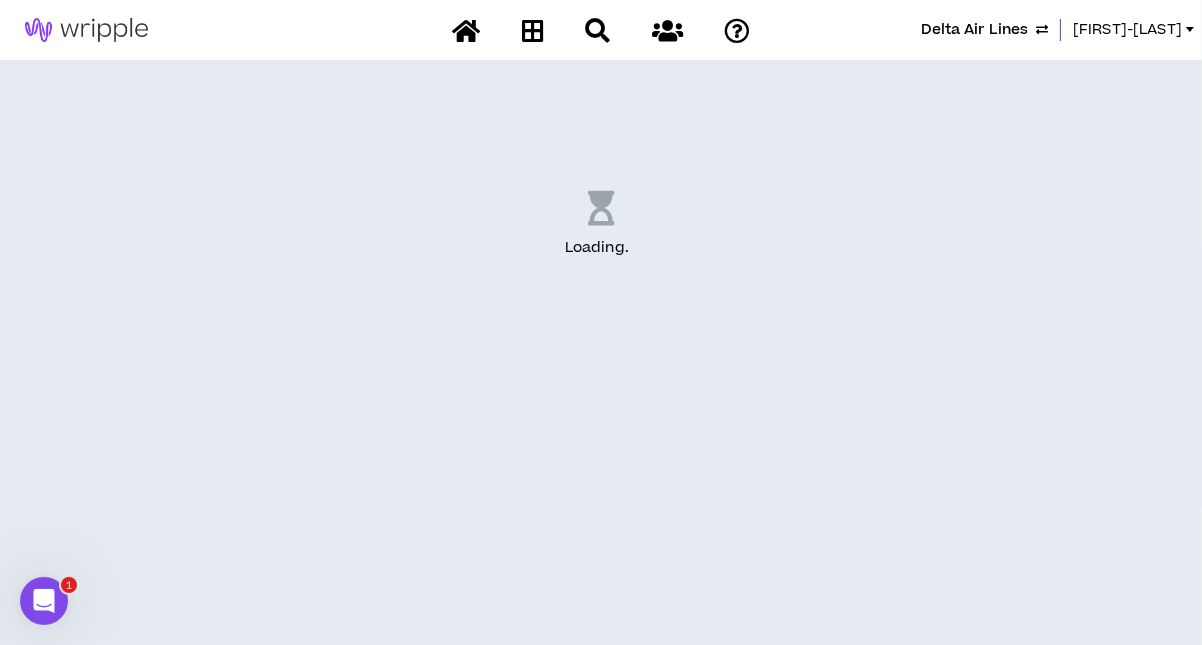 scroll, scrollTop: 0, scrollLeft: 0, axis: both 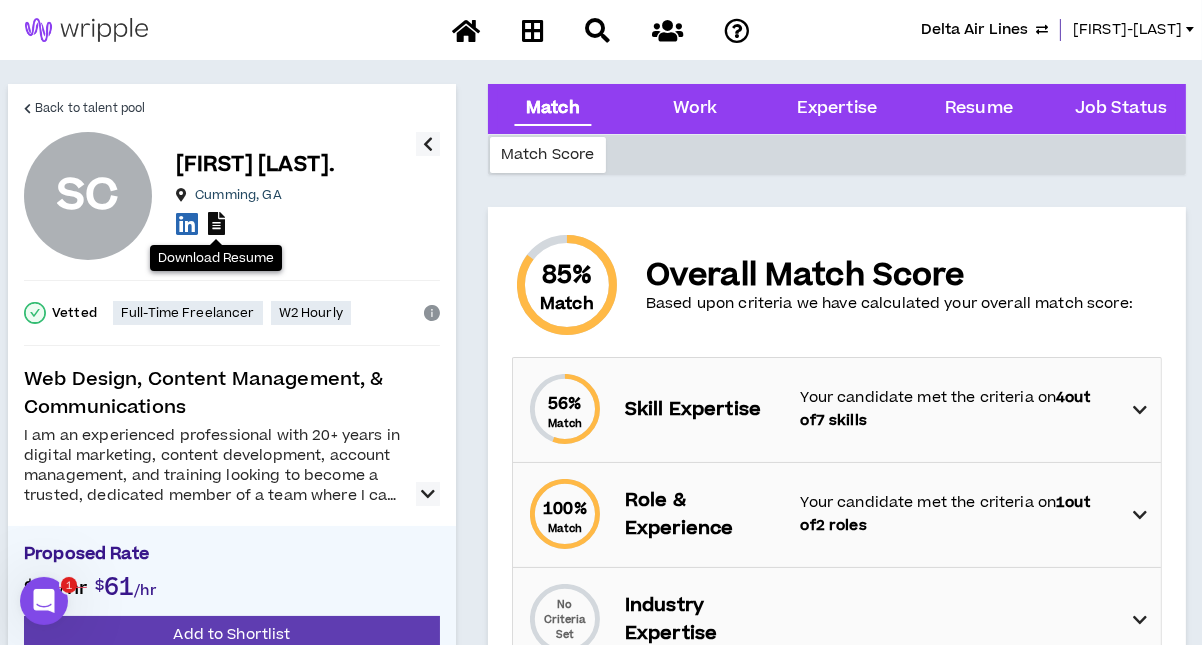 click at bounding box center [216, 223] 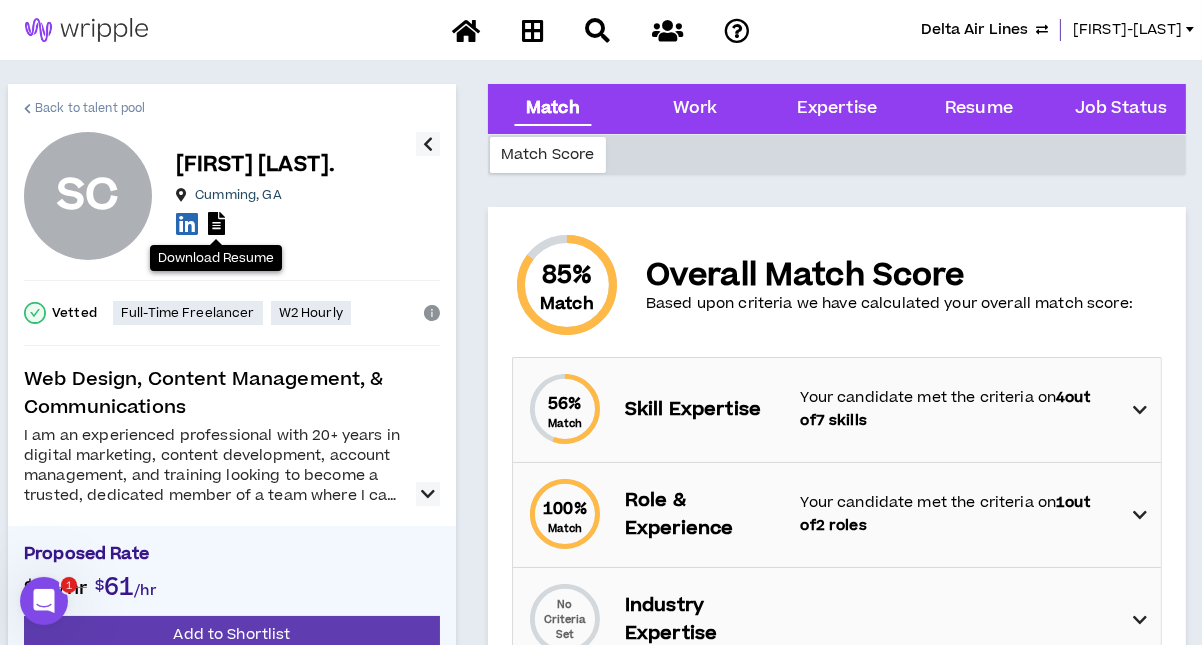 click on "Back to talent pool" at bounding box center [90, 108] 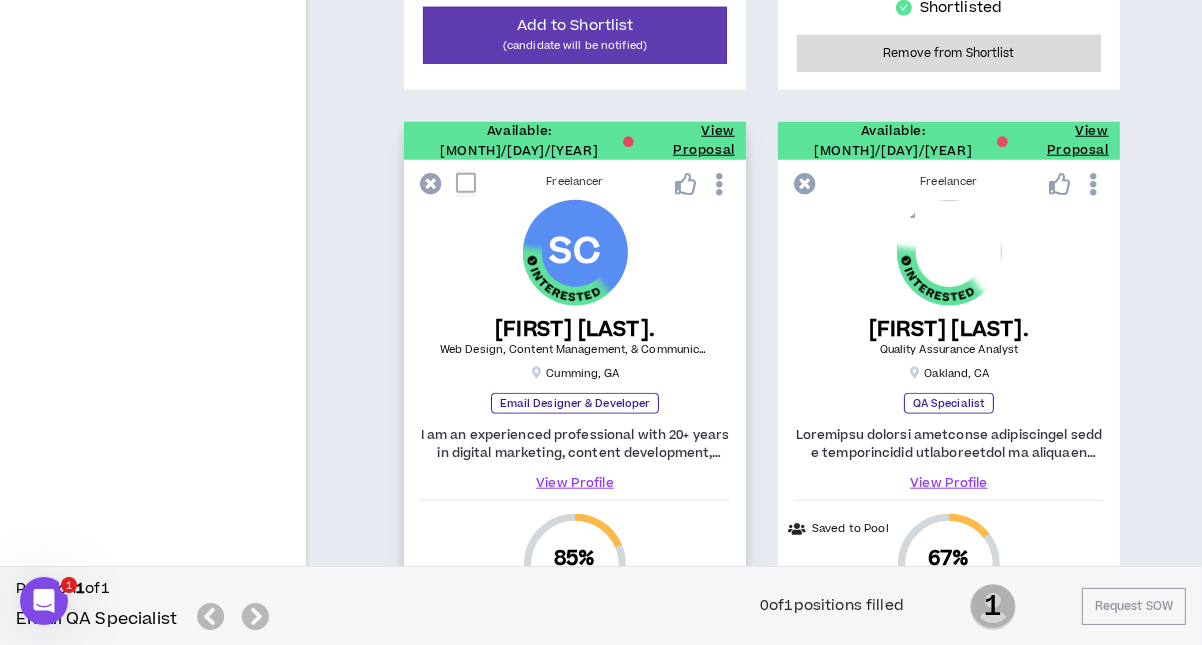 scroll, scrollTop: 2058, scrollLeft: 0, axis: vertical 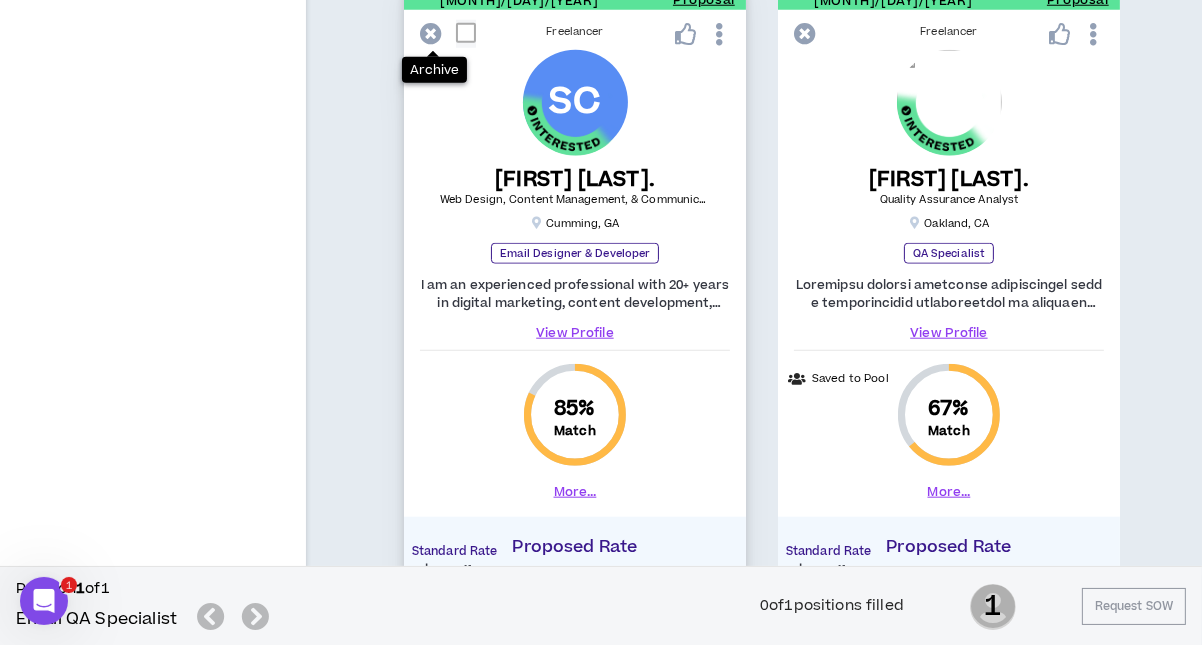 click at bounding box center (431, 34) 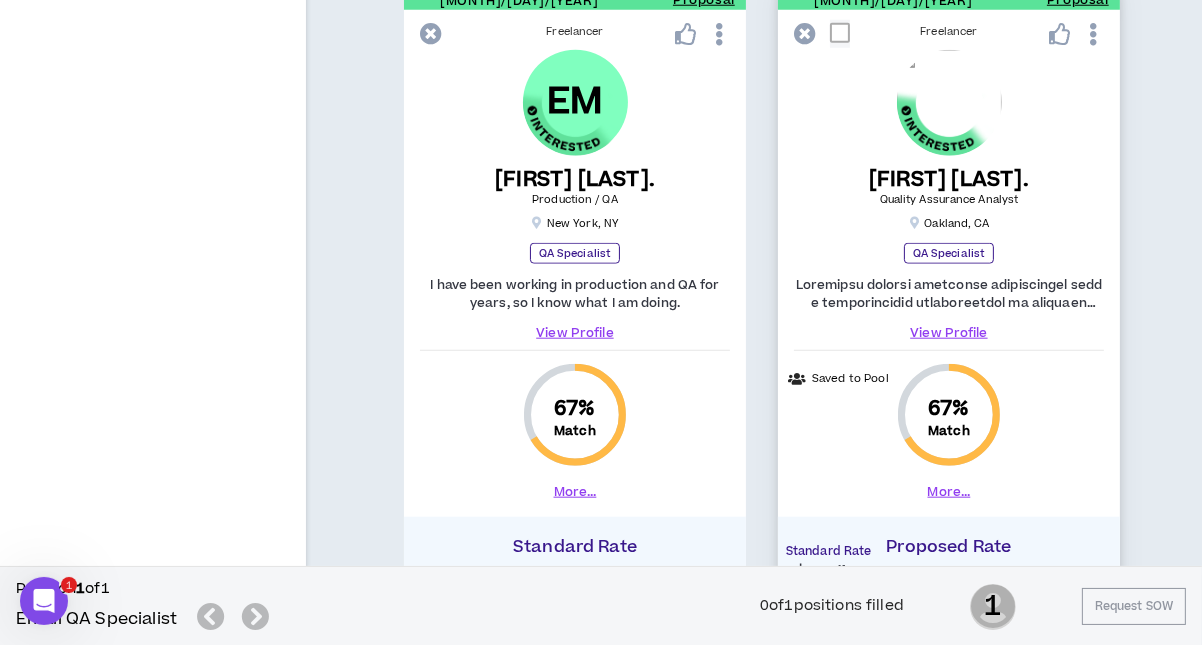 click on "View Profile" at bounding box center (949, 333) 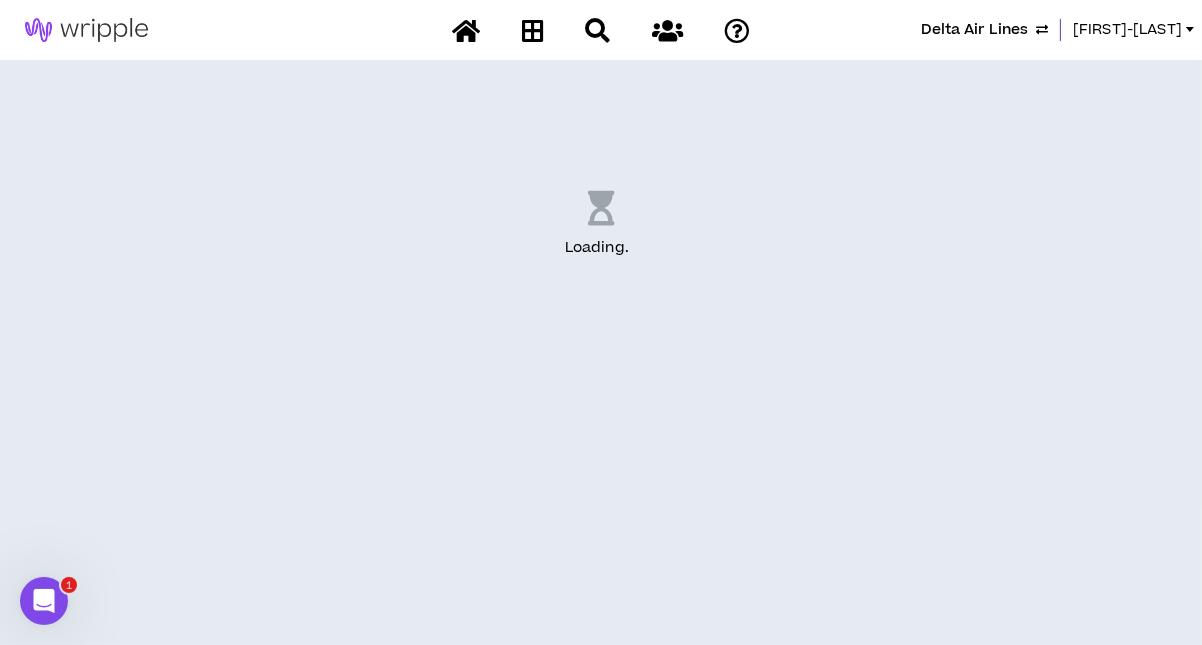 scroll, scrollTop: 0, scrollLeft: 0, axis: both 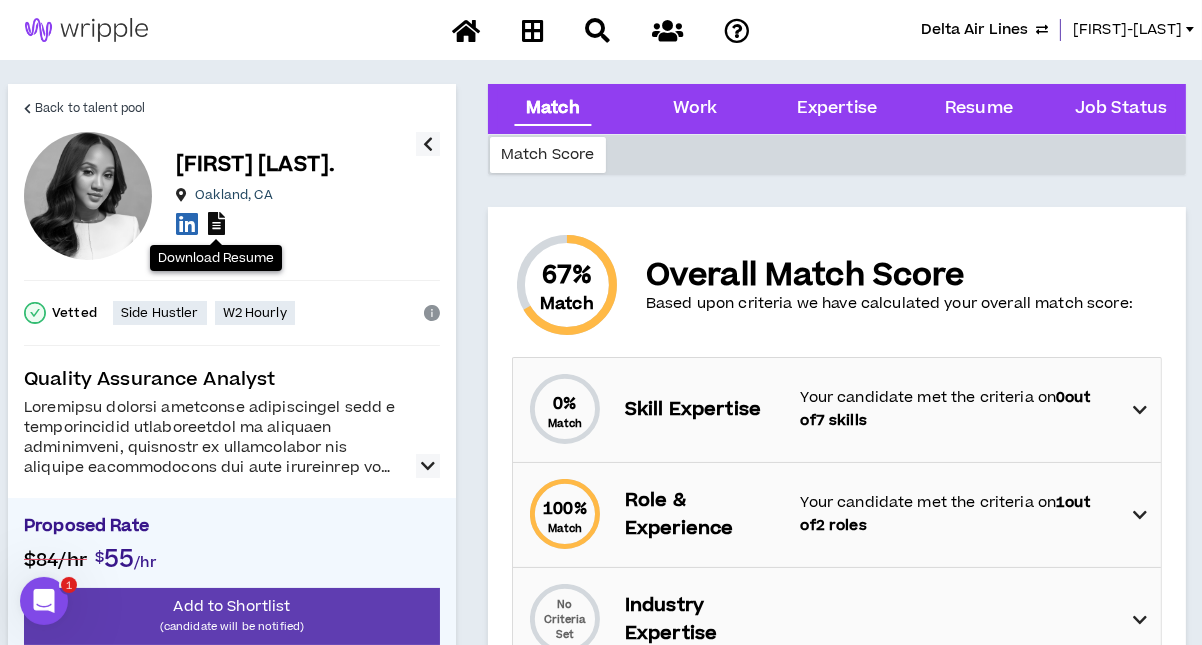 click at bounding box center (216, 223) 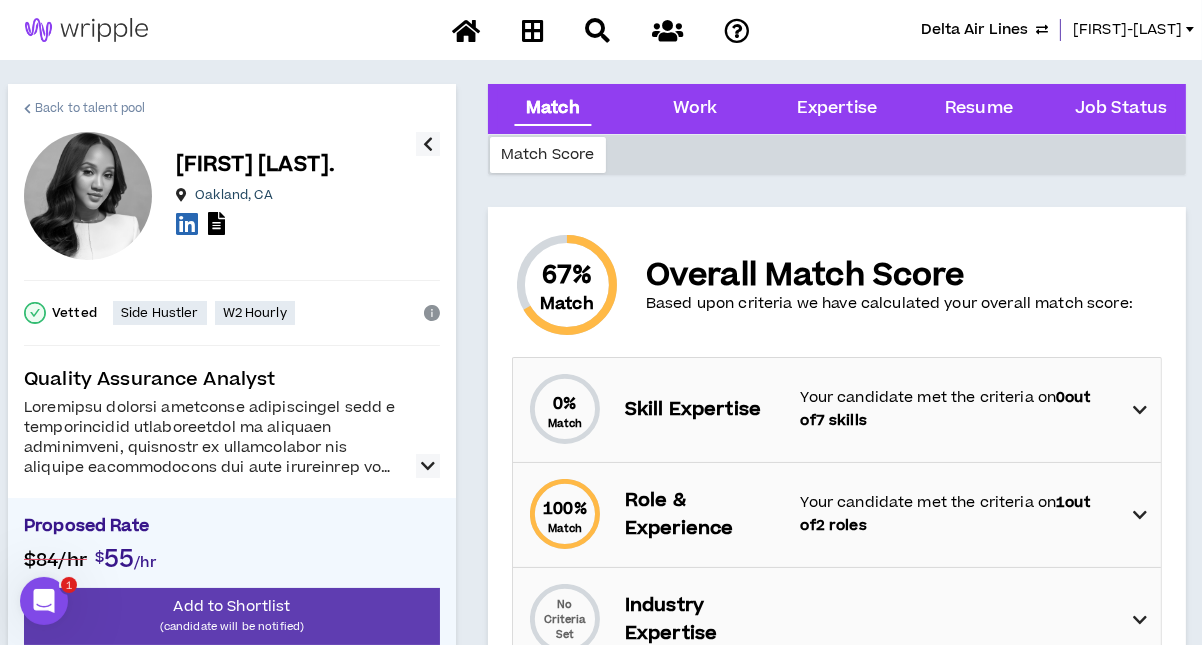 click on "Back to talent pool" at bounding box center [90, 108] 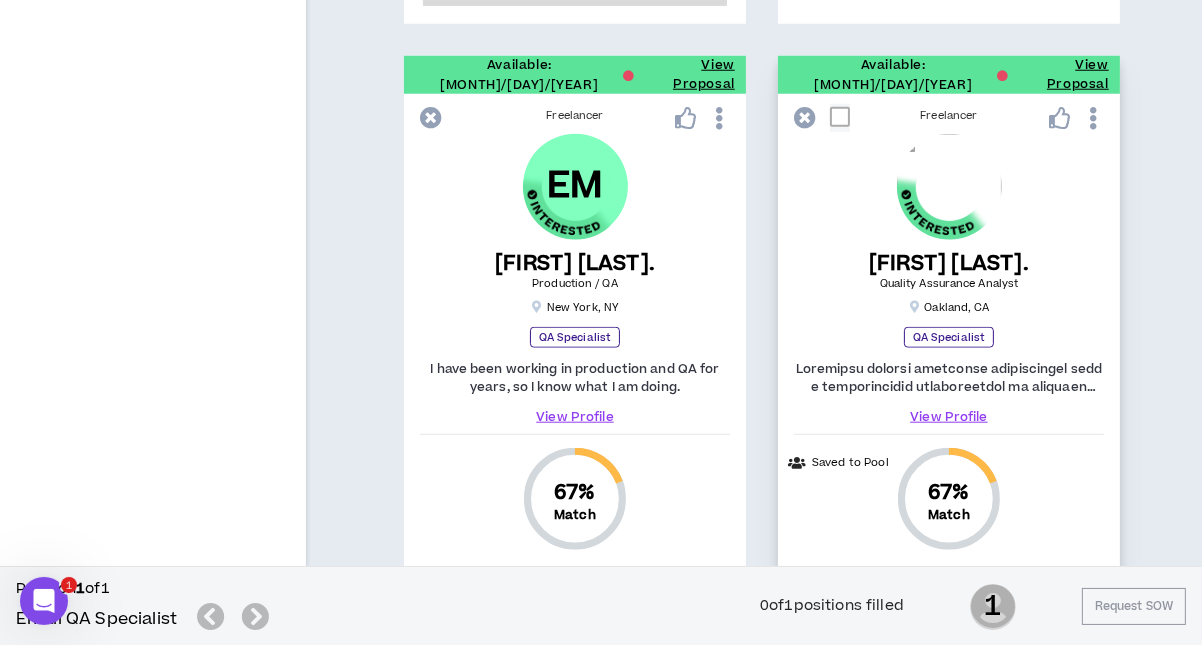 scroll, scrollTop: 2056, scrollLeft: 0, axis: vertical 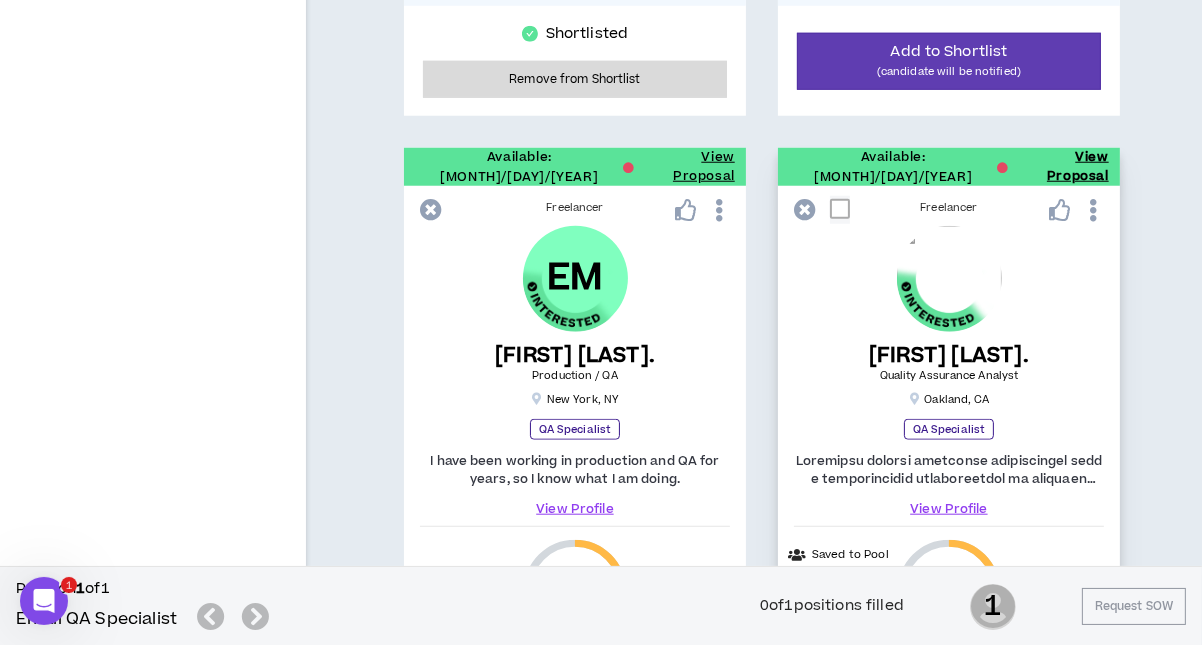 click on "View Proposal" at bounding box center (1063, 167) 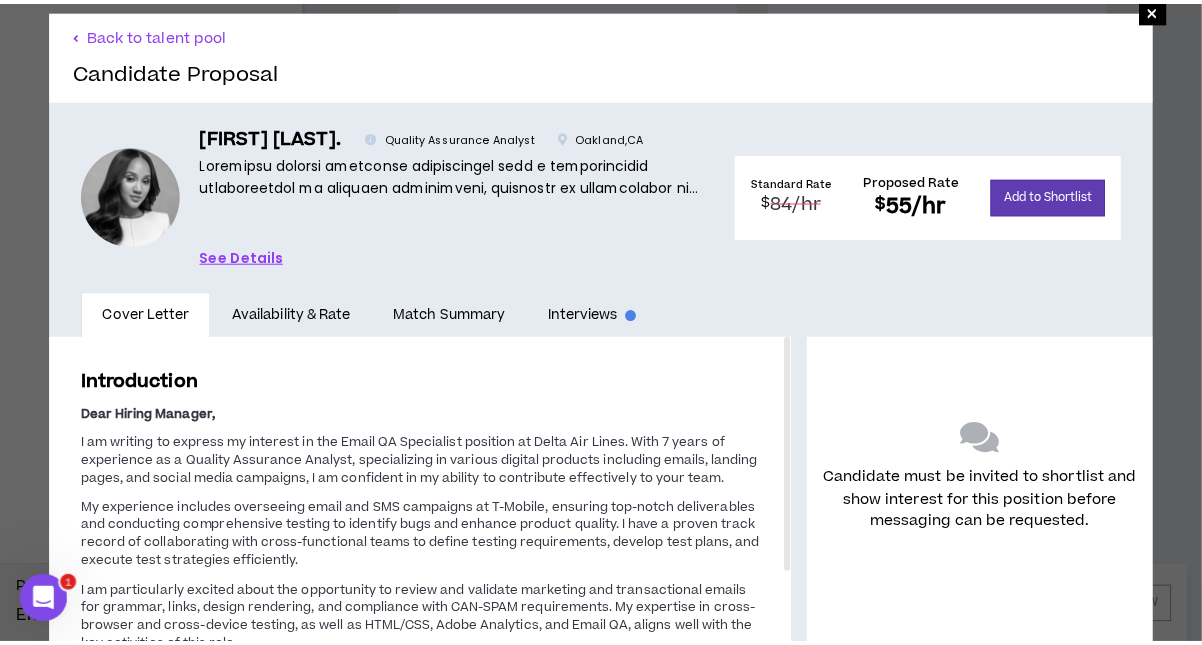 scroll, scrollTop: 29, scrollLeft: 0, axis: vertical 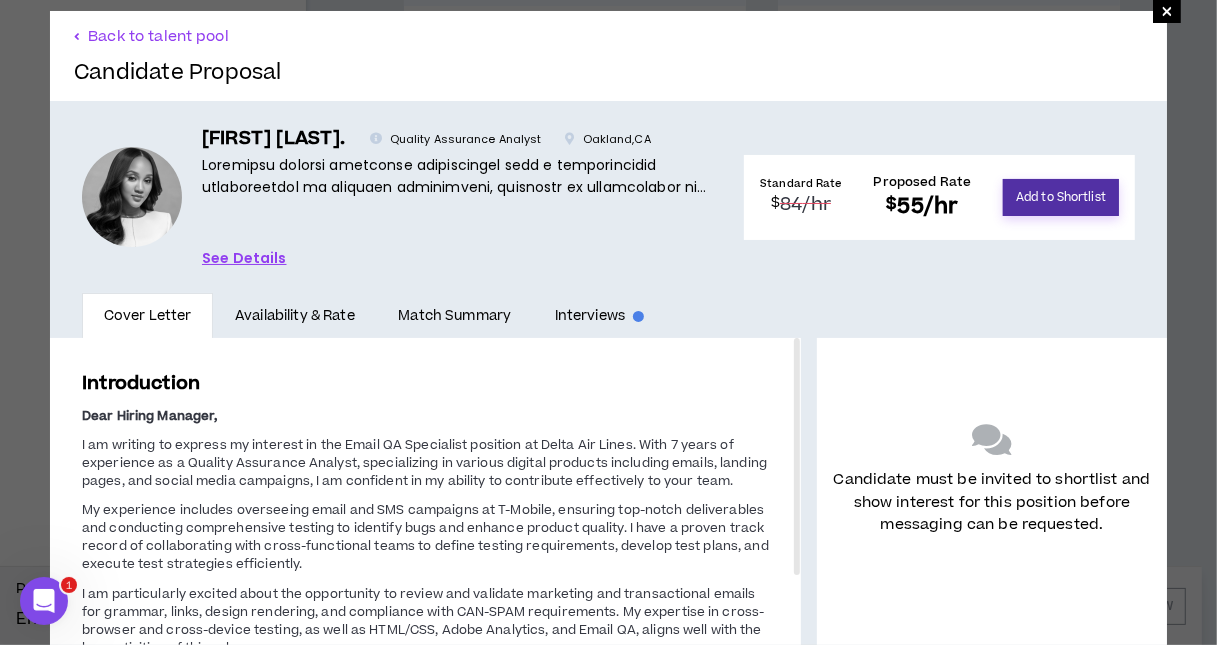 click on "Add to Shortlist" at bounding box center (1061, 197) 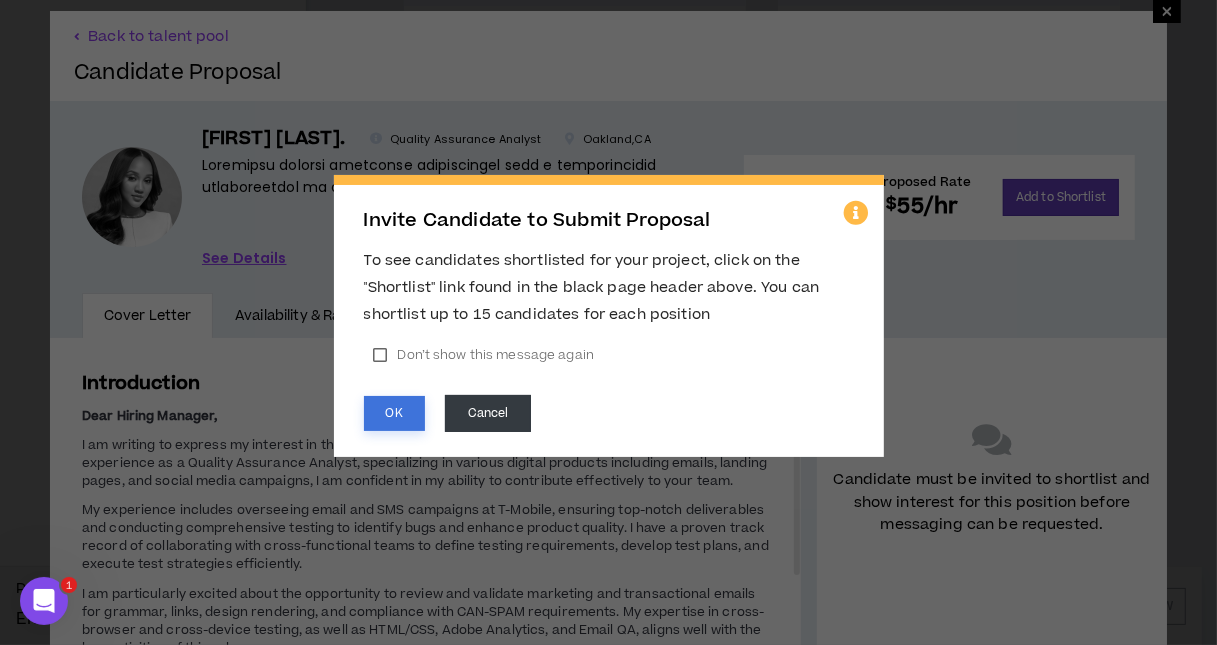 click on "OK" at bounding box center (394, 413) 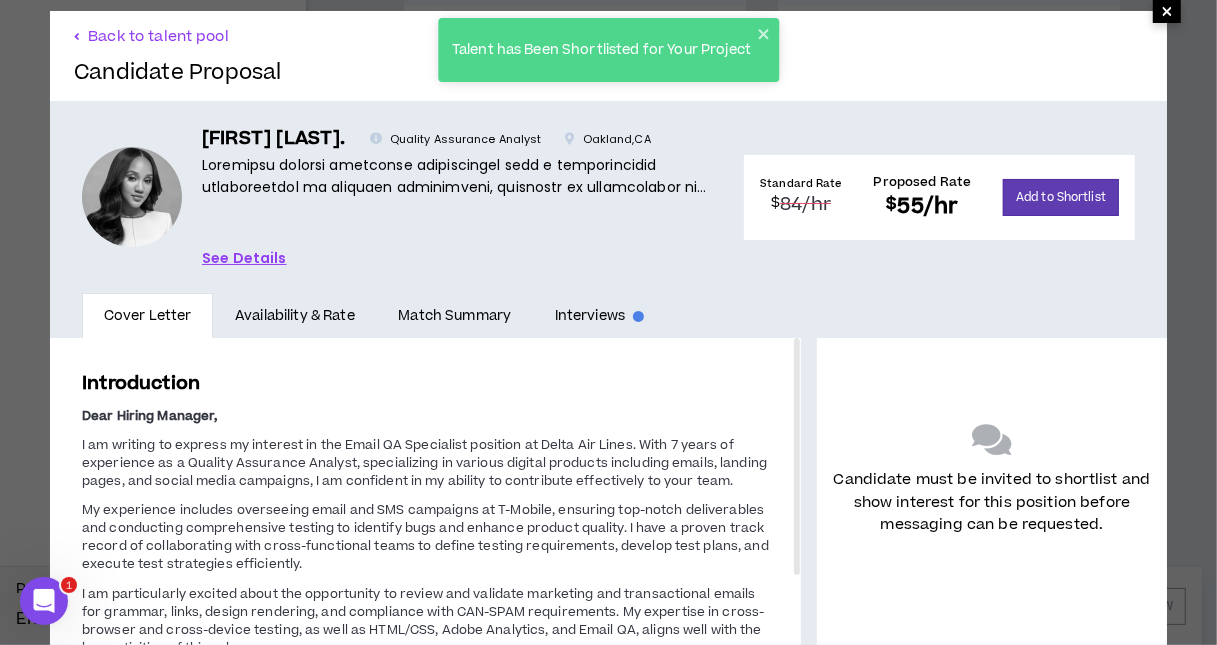click on "×" at bounding box center (1167, 11) 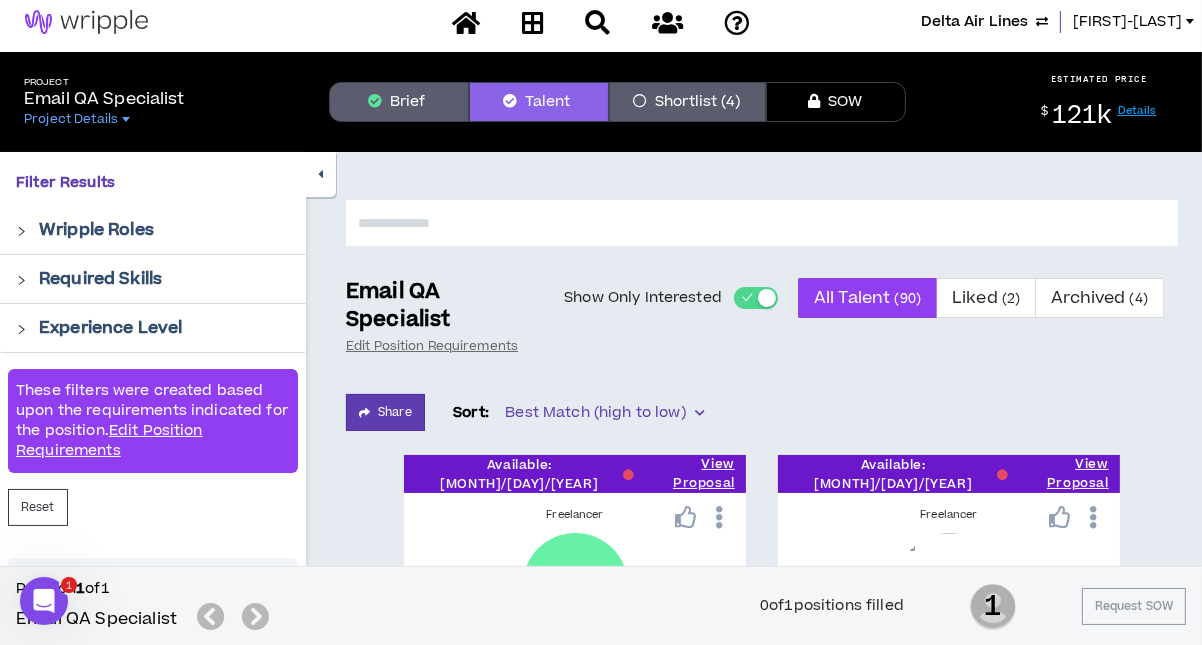 scroll, scrollTop: 0, scrollLeft: 0, axis: both 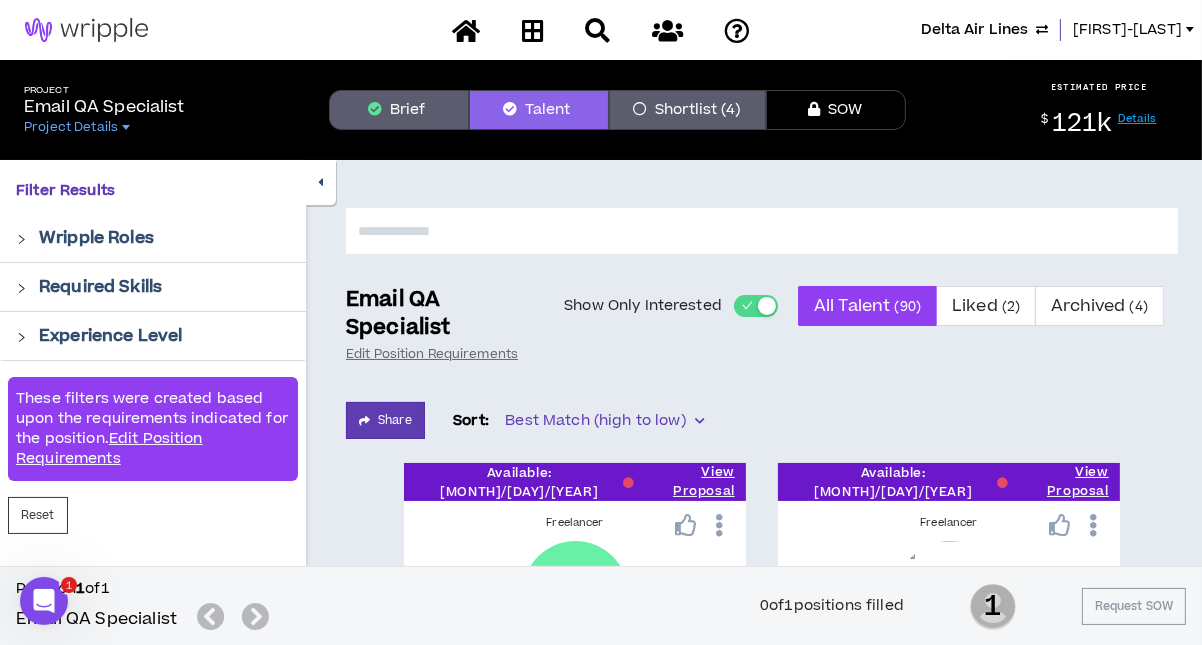 click on "Talent" at bounding box center [539, 110] 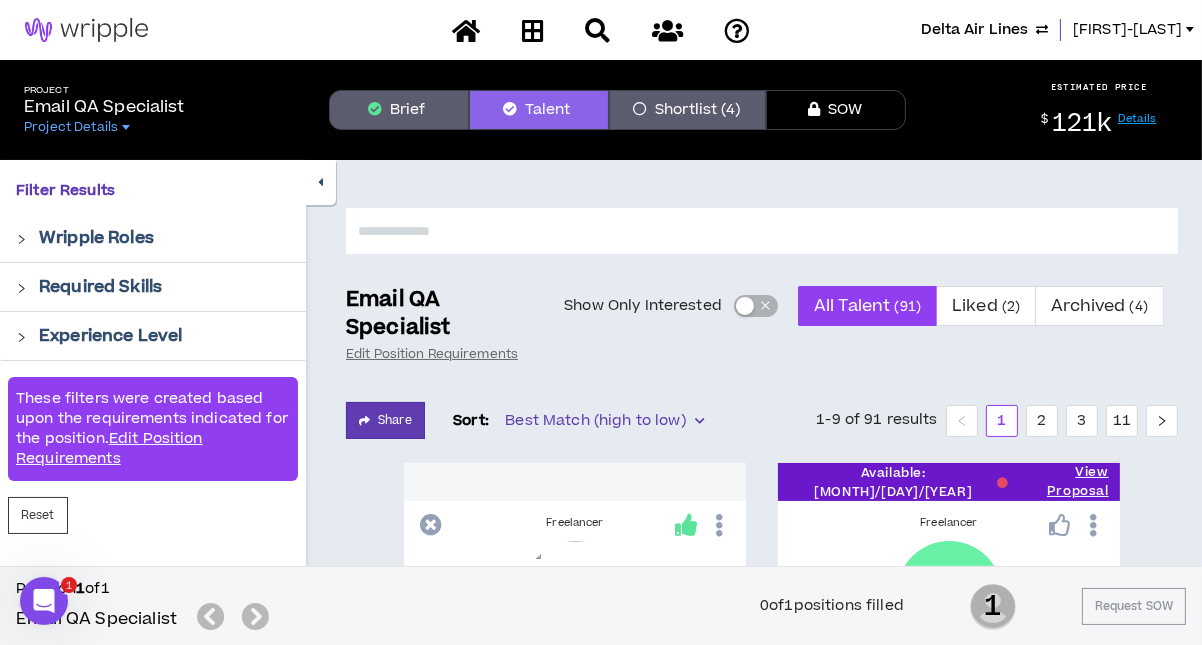 click at bounding box center (762, 231) 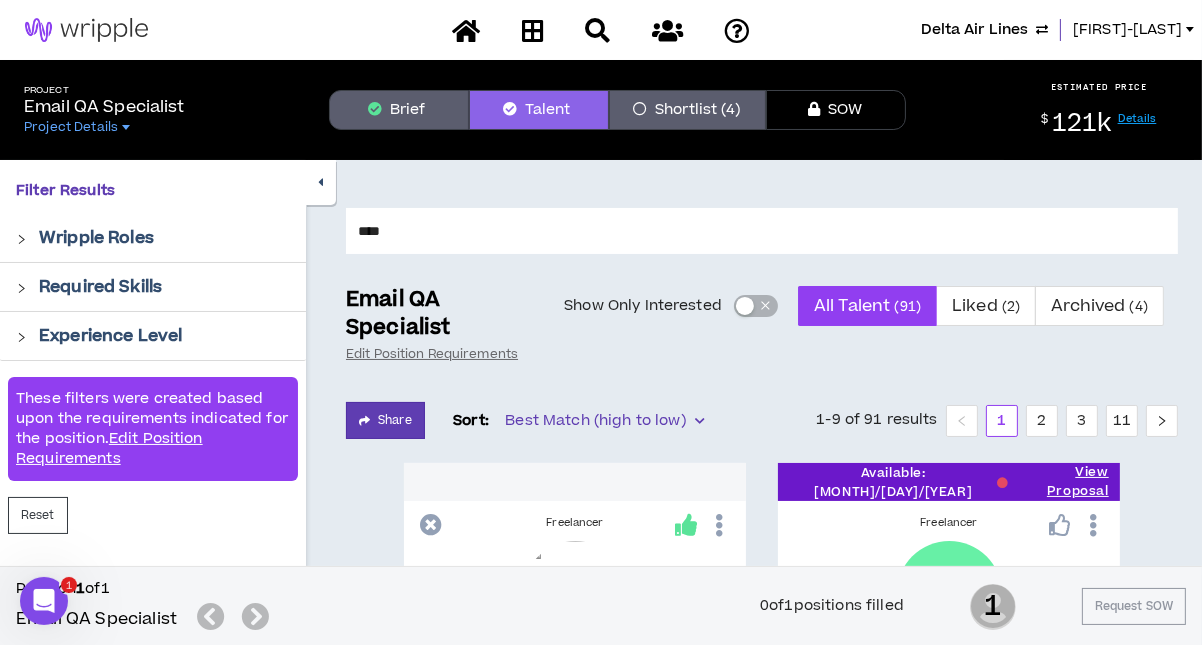 type on "****" 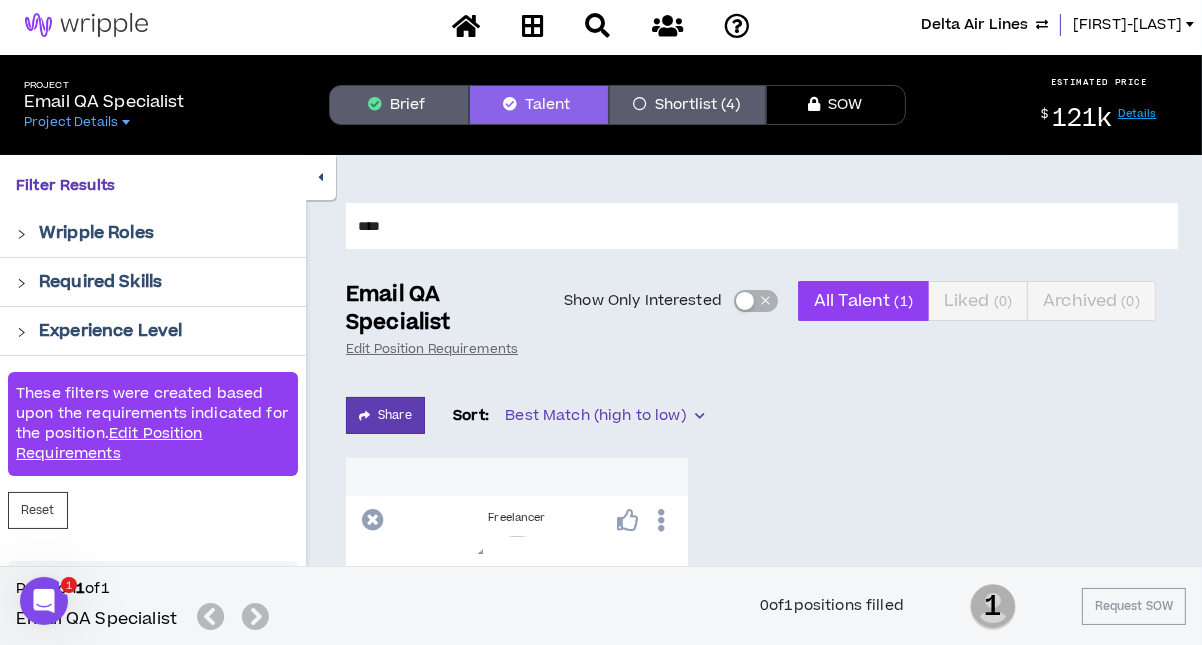 scroll, scrollTop: 0, scrollLeft: 0, axis: both 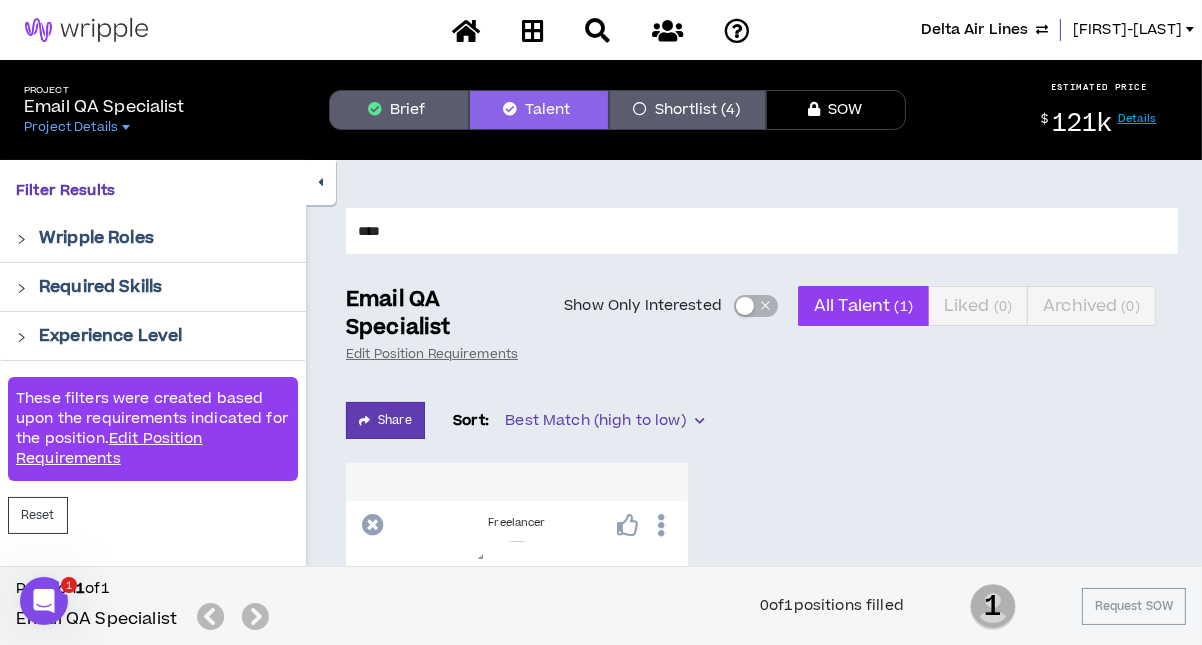click on "Shortlist   (4)" at bounding box center (687, 110) 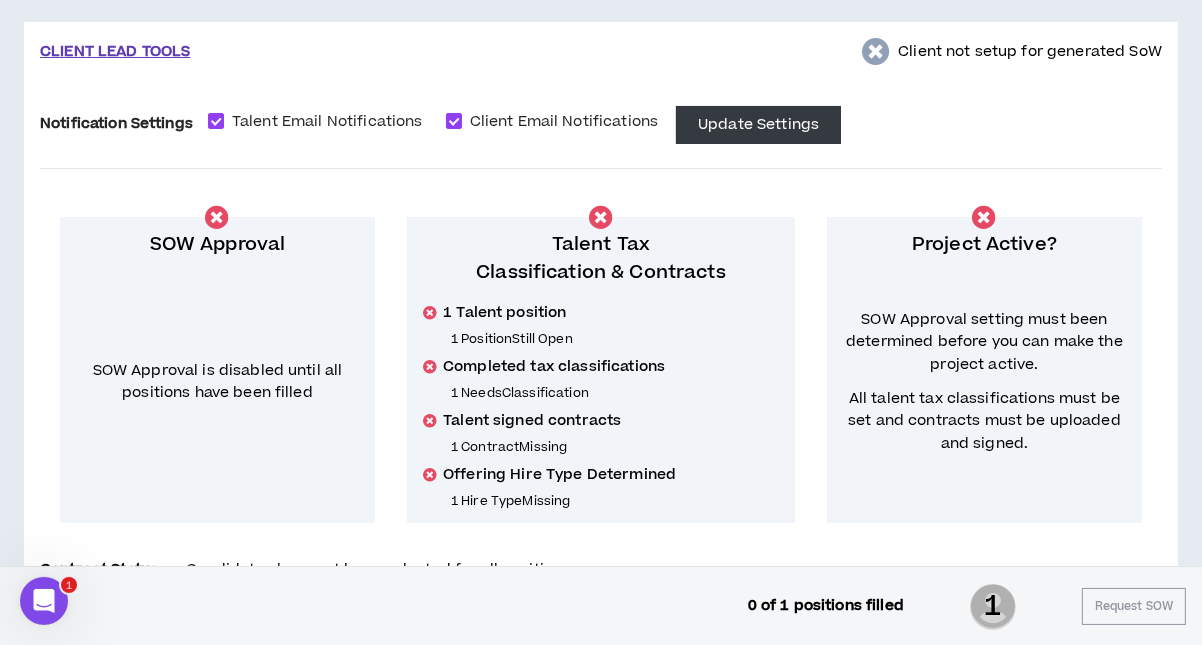scroll, scrollTop: 0, scrollLeft: 0, axis: both 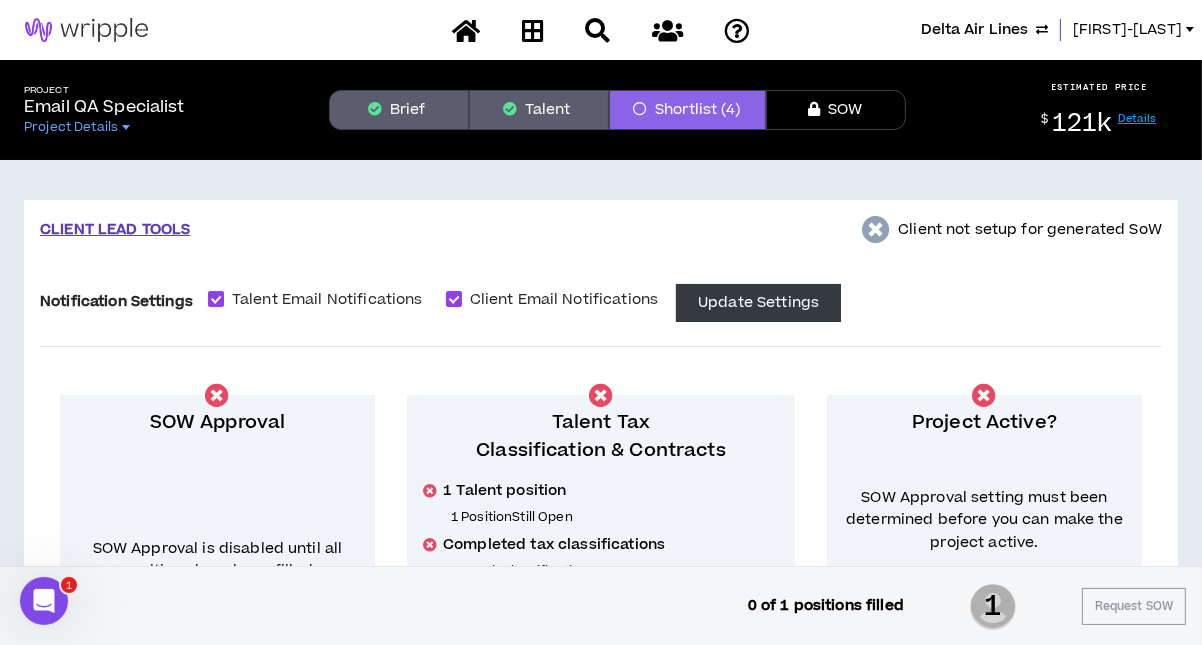 click on "Brief" at bounding box center [399, 110] 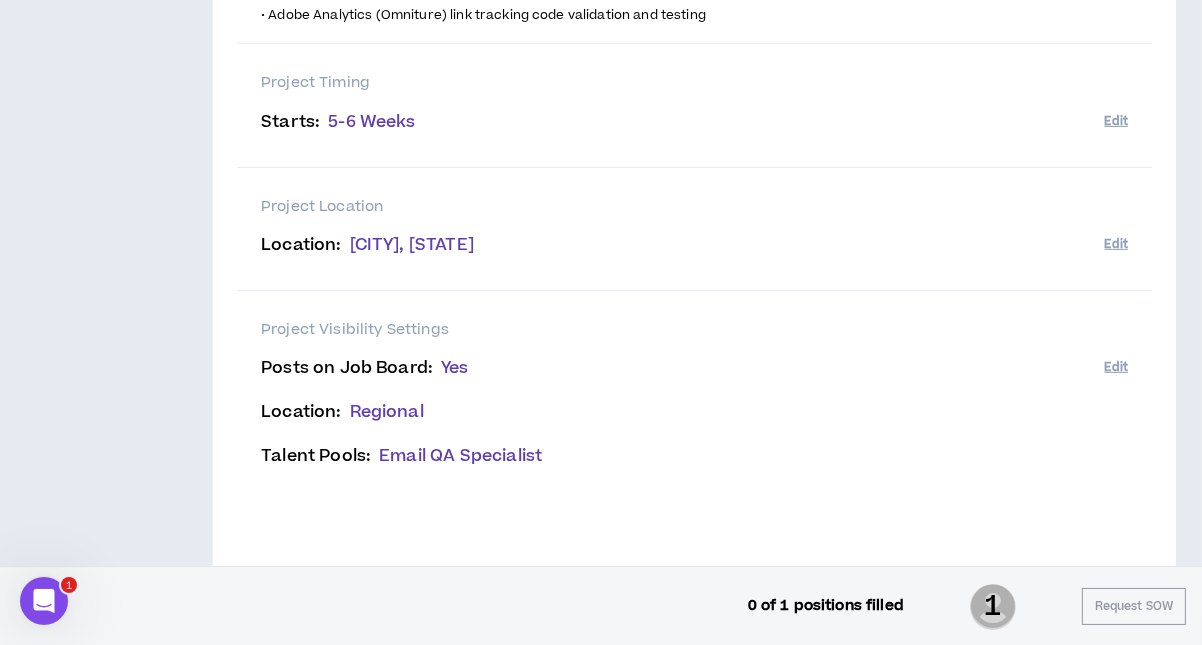 scroll, scrollTop: 911, scrollLeft: 0, axis: vertical 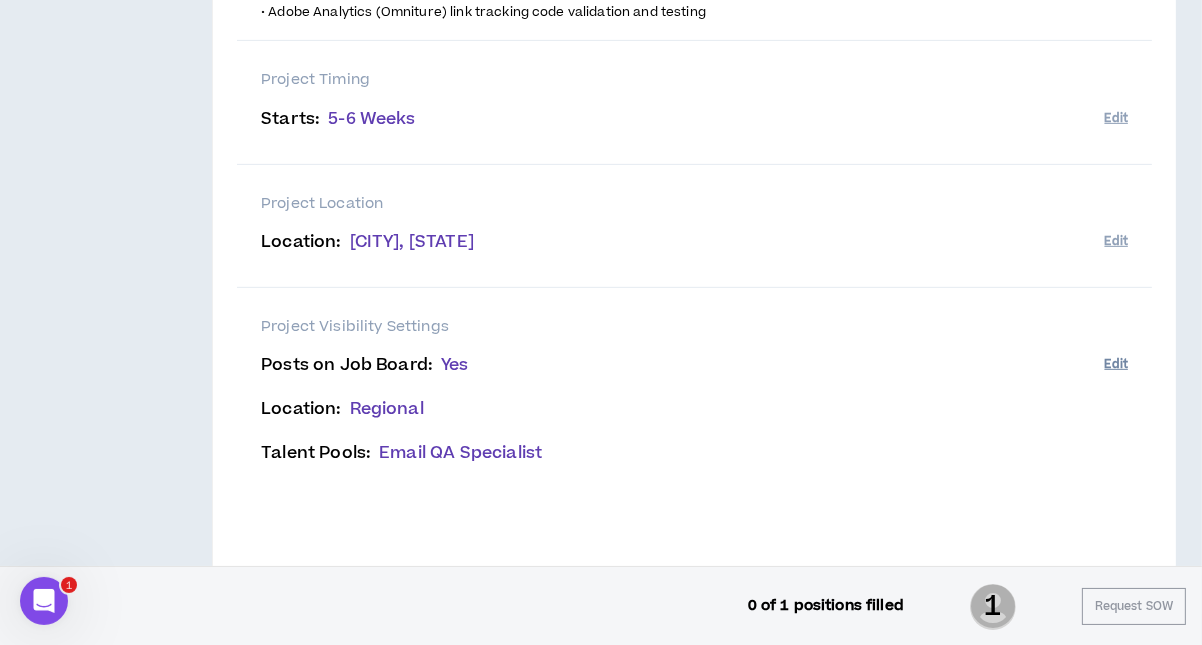 click on "Edit" at bounding box center [1116, 364] 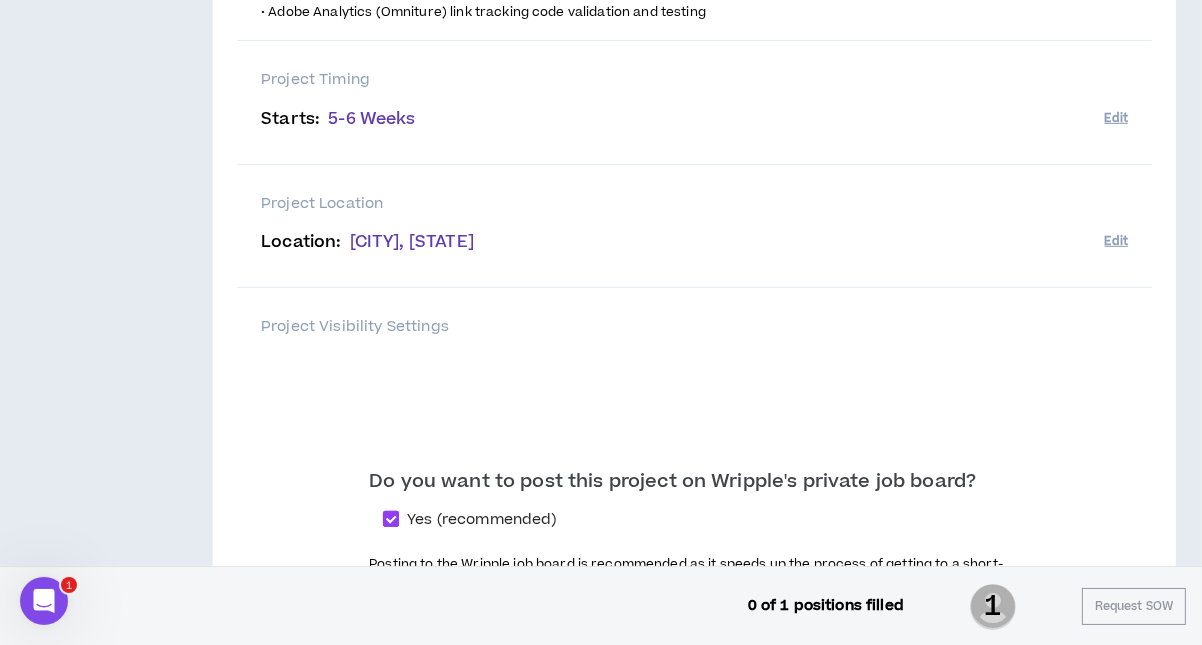 click on "Yes (recommended)" at bounding box center [481, 520] 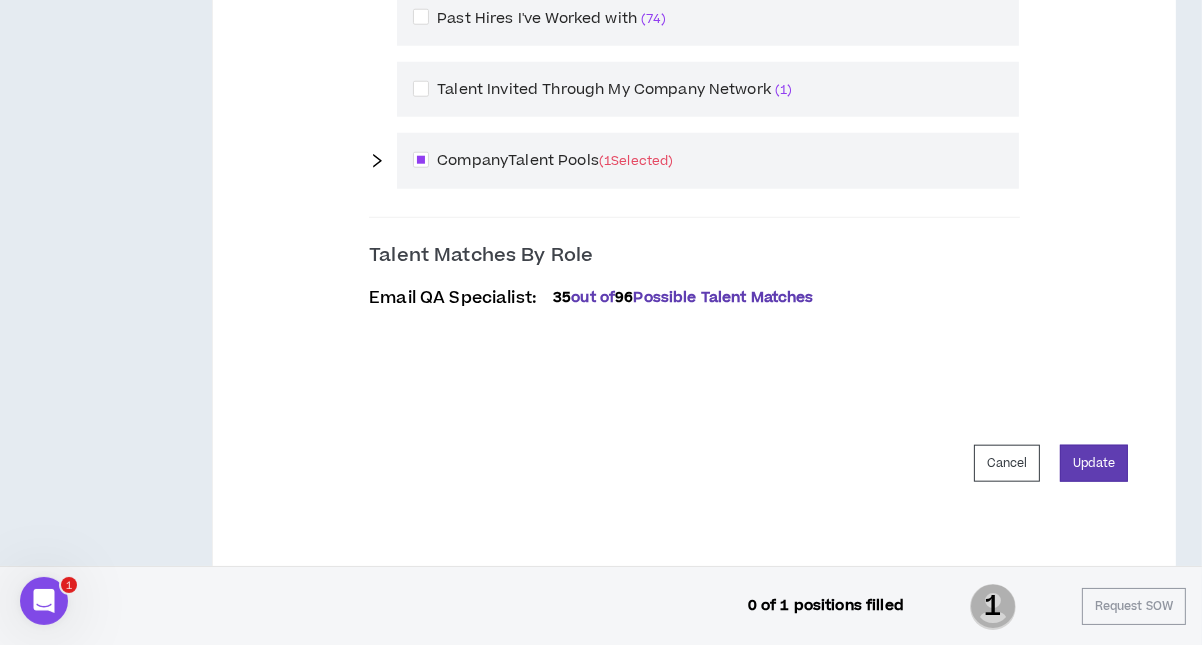 scroll, scrollTop: 2105, scrollLeft: 0, axis: vertical 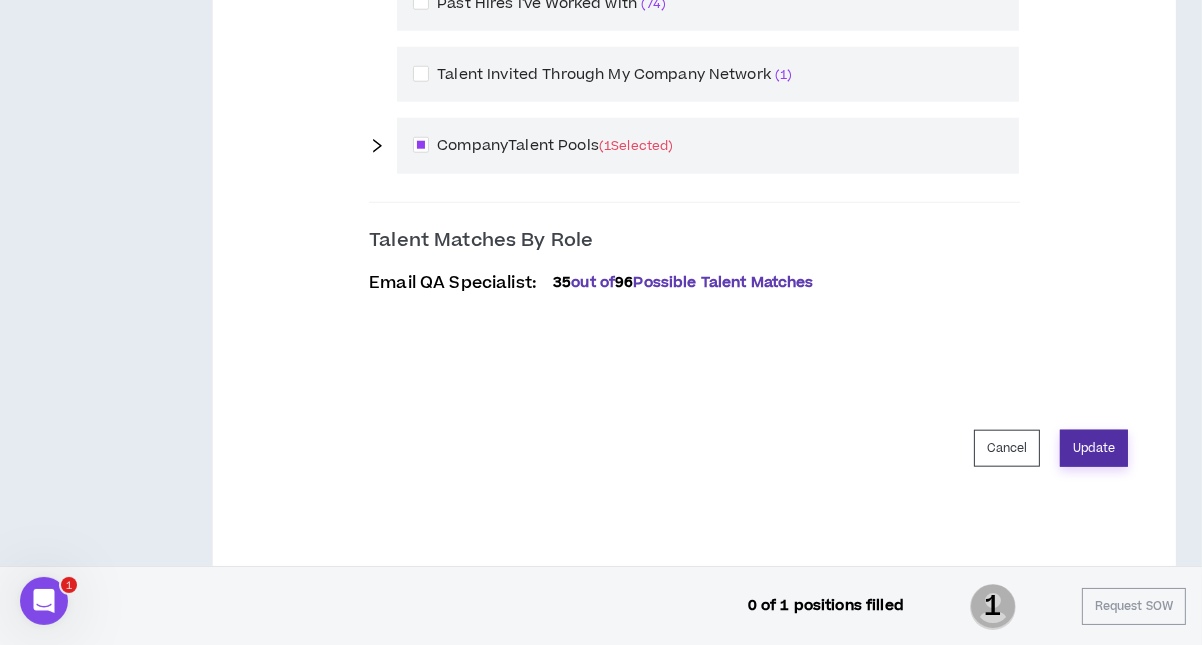 click on "Update" at bounding box center (1094, 448) 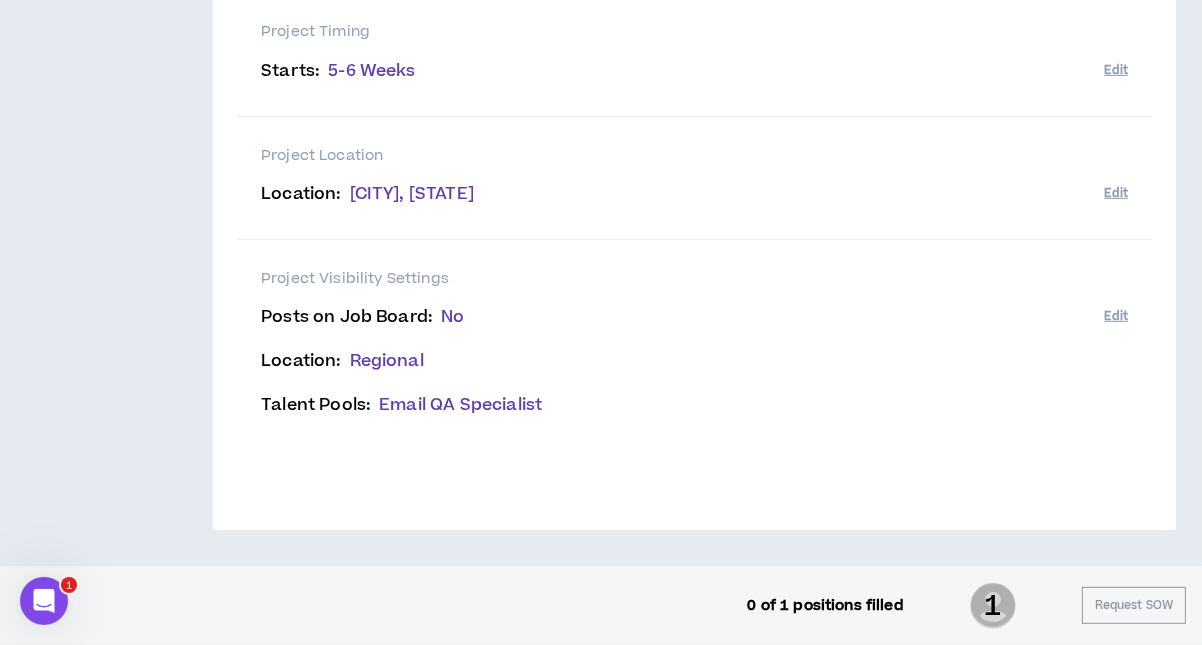scroll, scrollTop: 956, scrollLeft: 0, axis: vertical 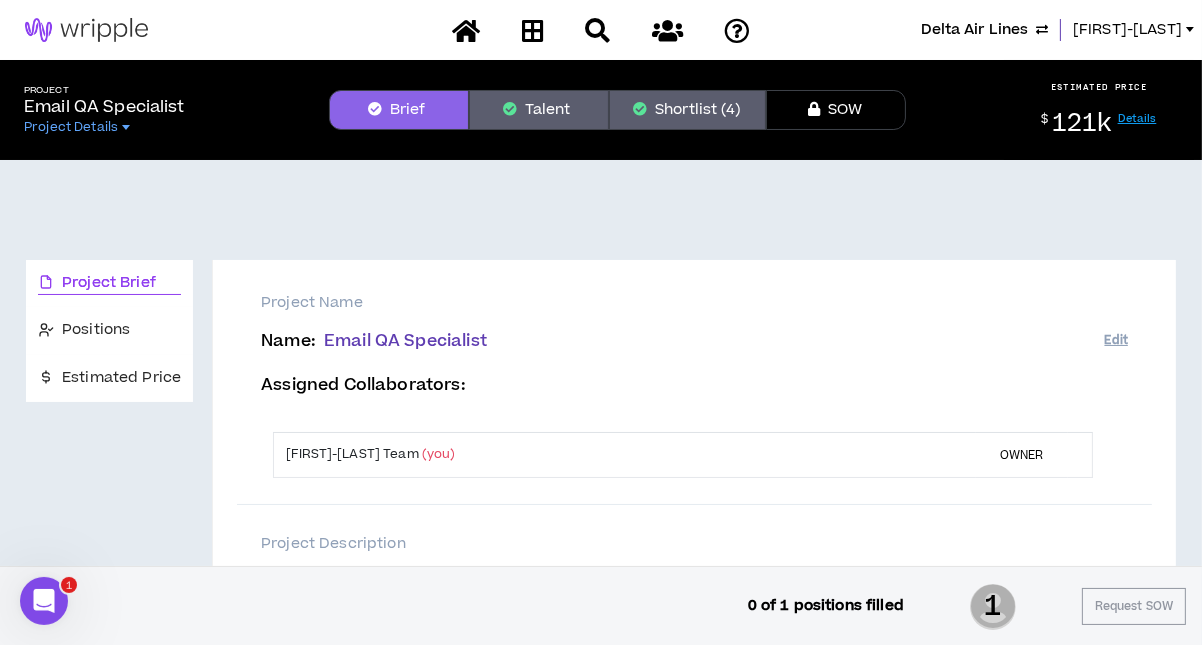 click on "Shortlist   (4)" at bounding box center [687, 110] 